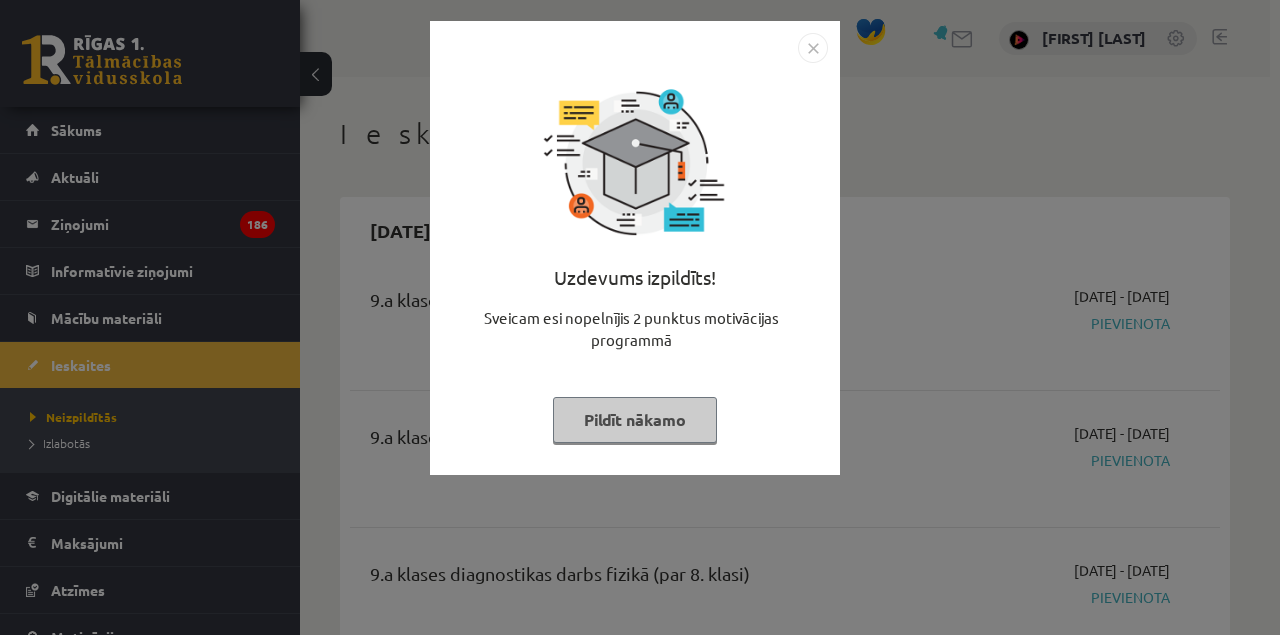 scroll, scrollTop: 0, scrollLeft: 0, axis: both 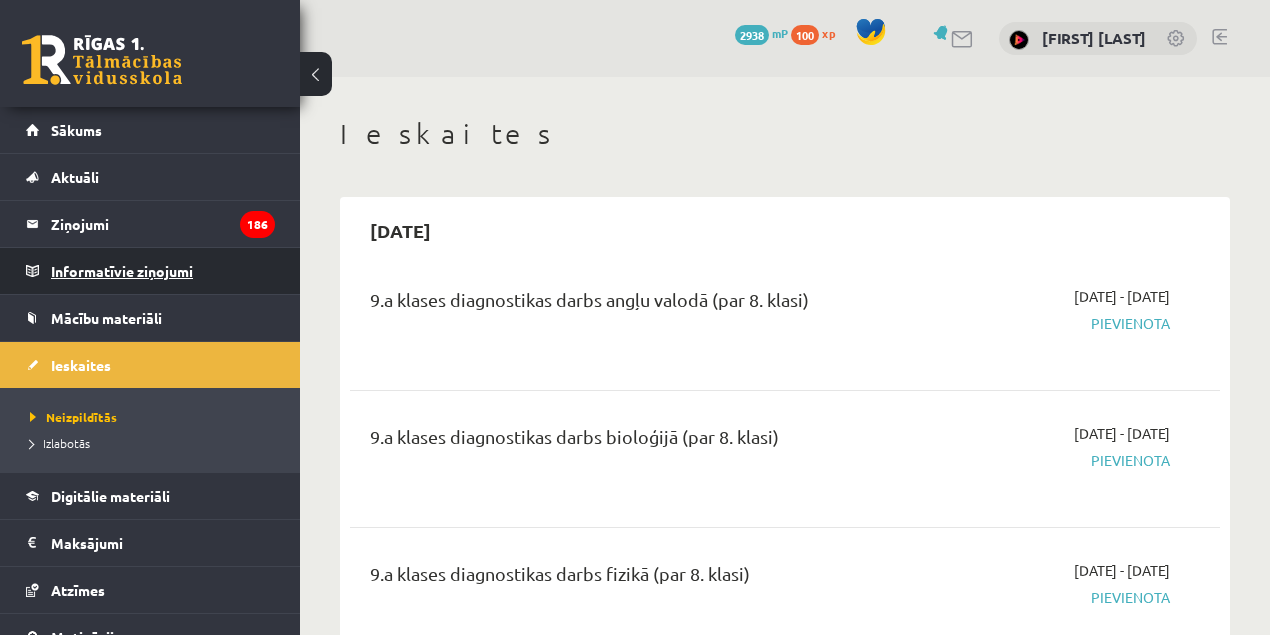 click on "Informatīvie ziņojumi
0" at bounding box center (163, 271) 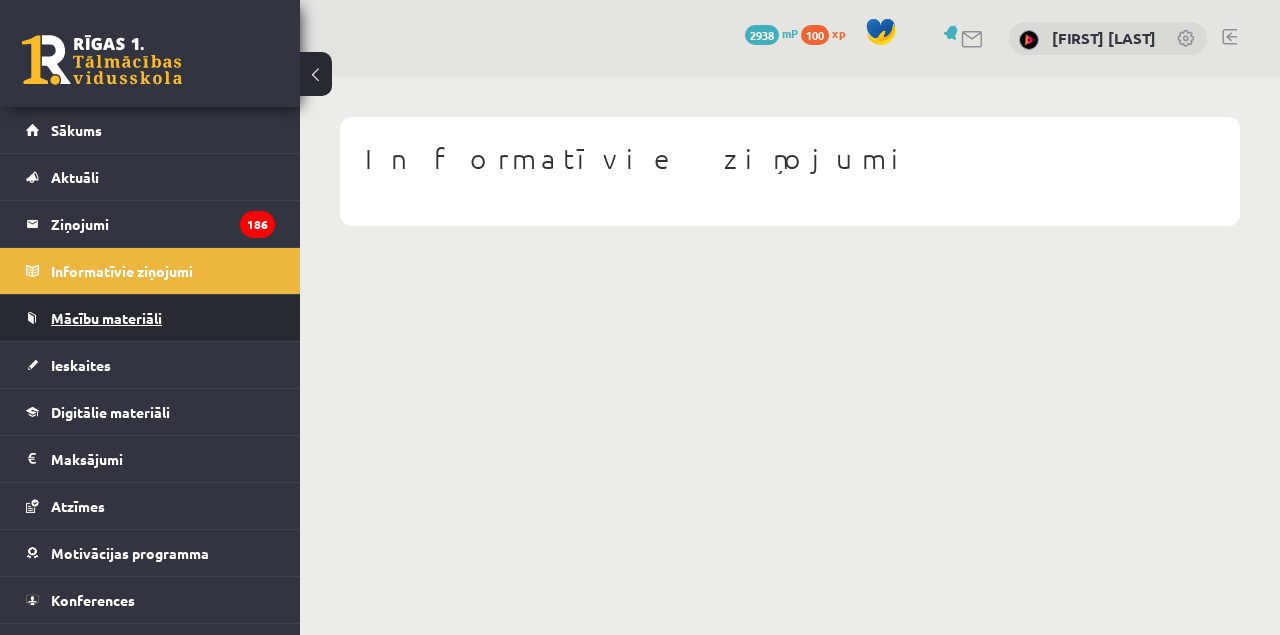 click on "Mācību materiāli" at bounding box center [106, 318] 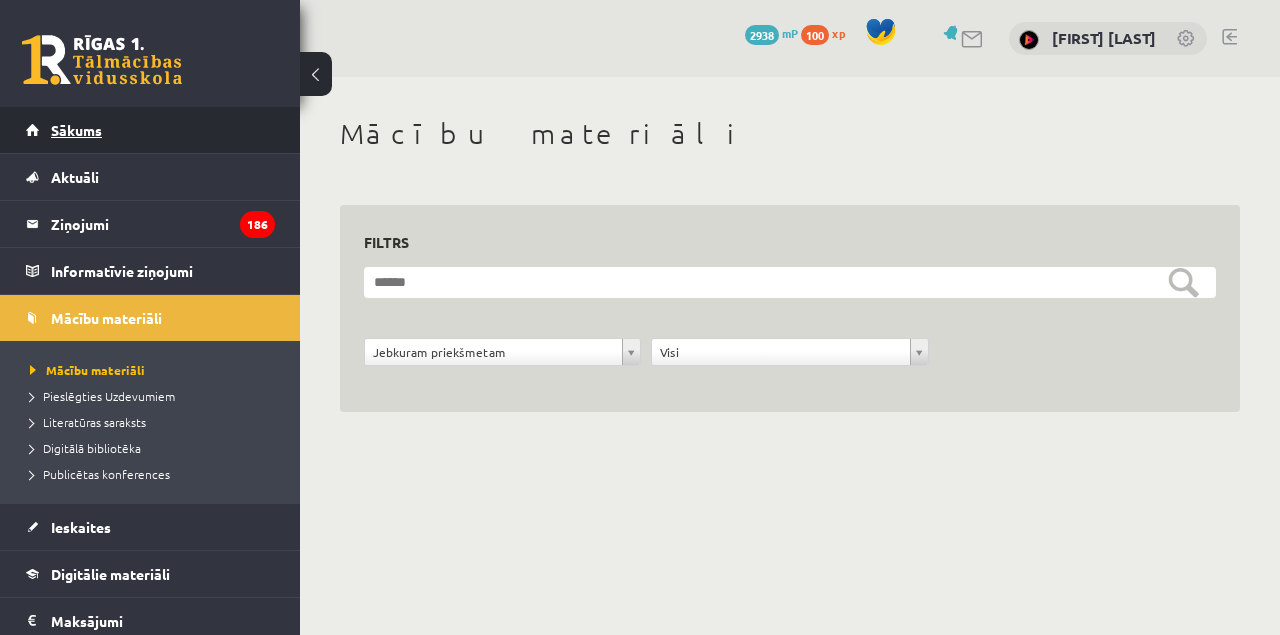 click on "Sākums" at bounding box center (76, 130) 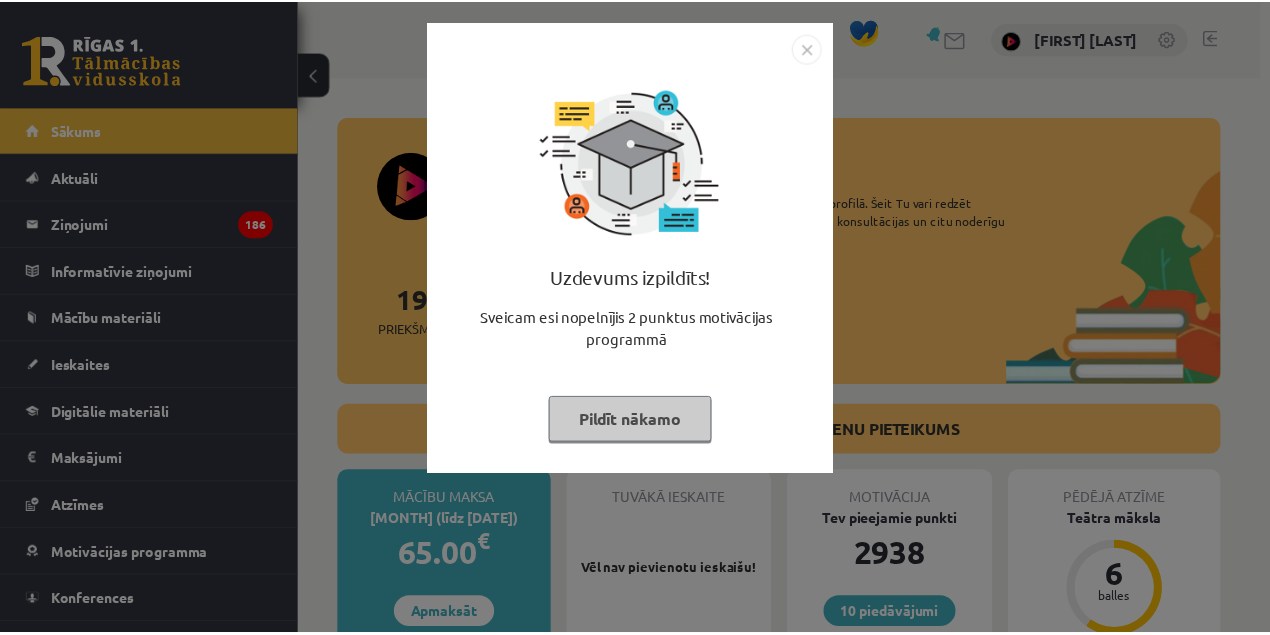 scroll, scrollTop: 0, scrollLeft: 0, axis: both 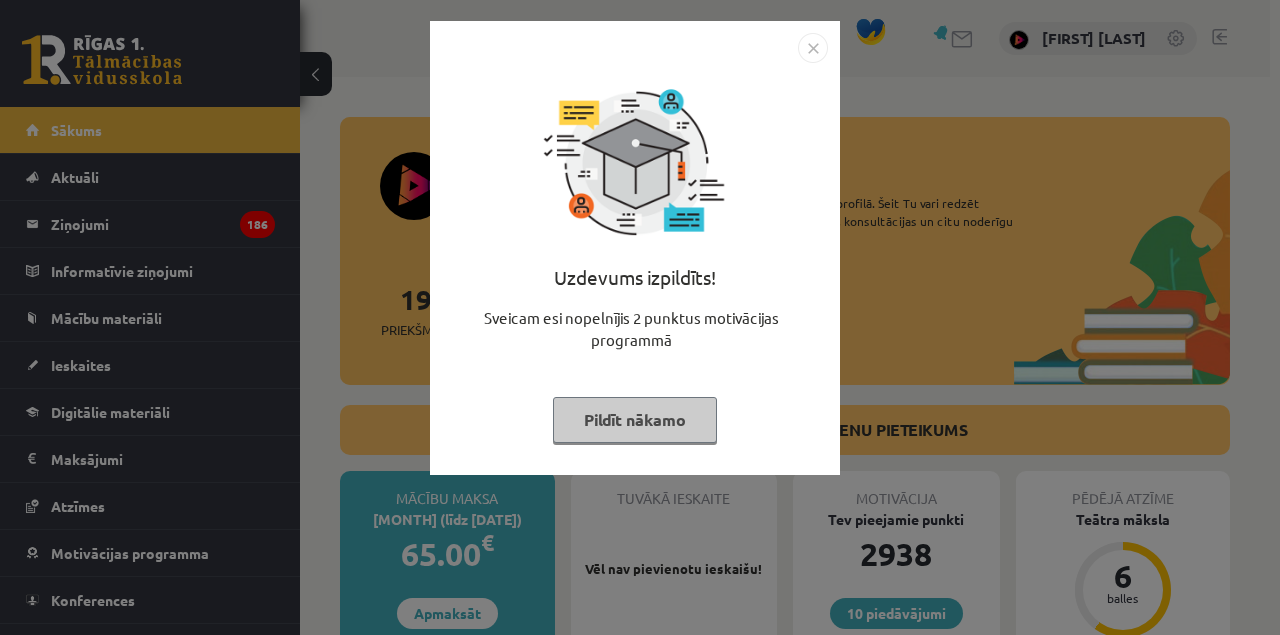 click at bounding box center [813, 48] 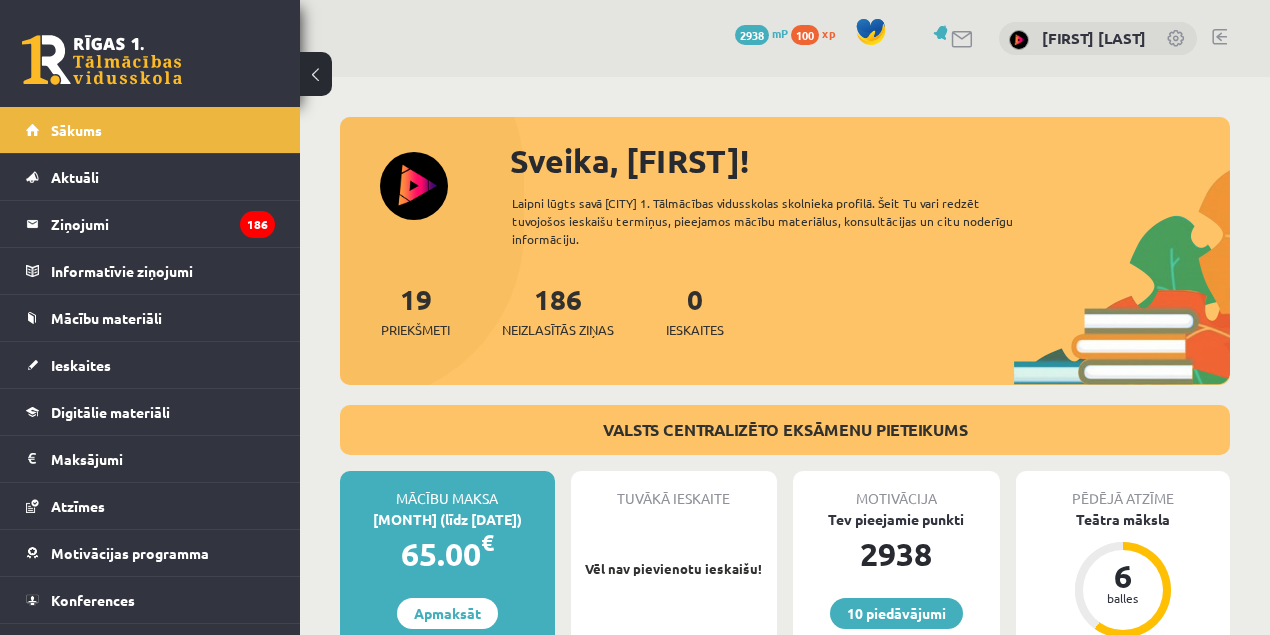 click on "100" at bounding box center (805, 35) 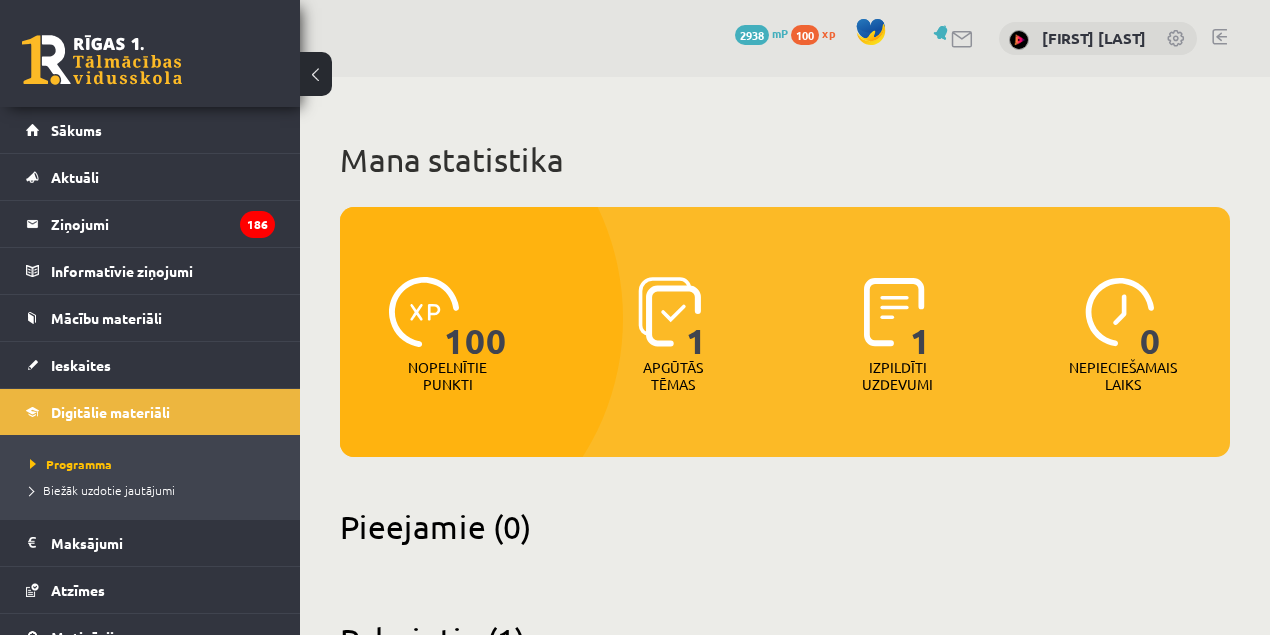 scroll, scrollTop: 0, scrollLeft: 0, axis: both 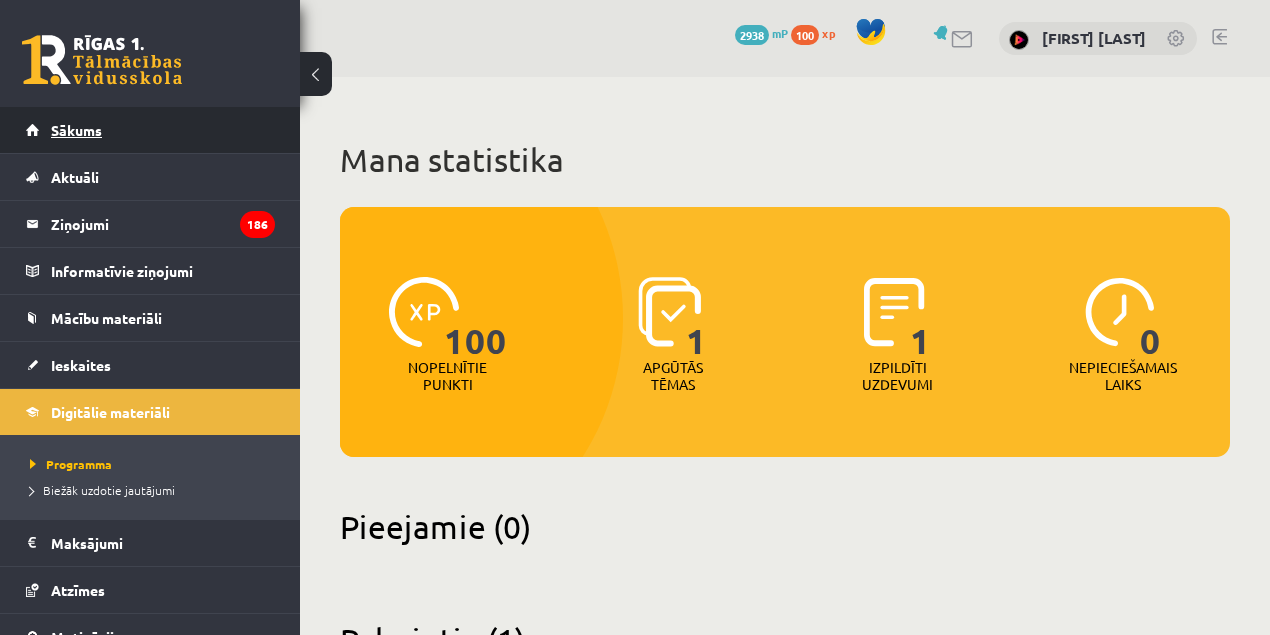 click on "Sākums" at bounding box center (150, 130) 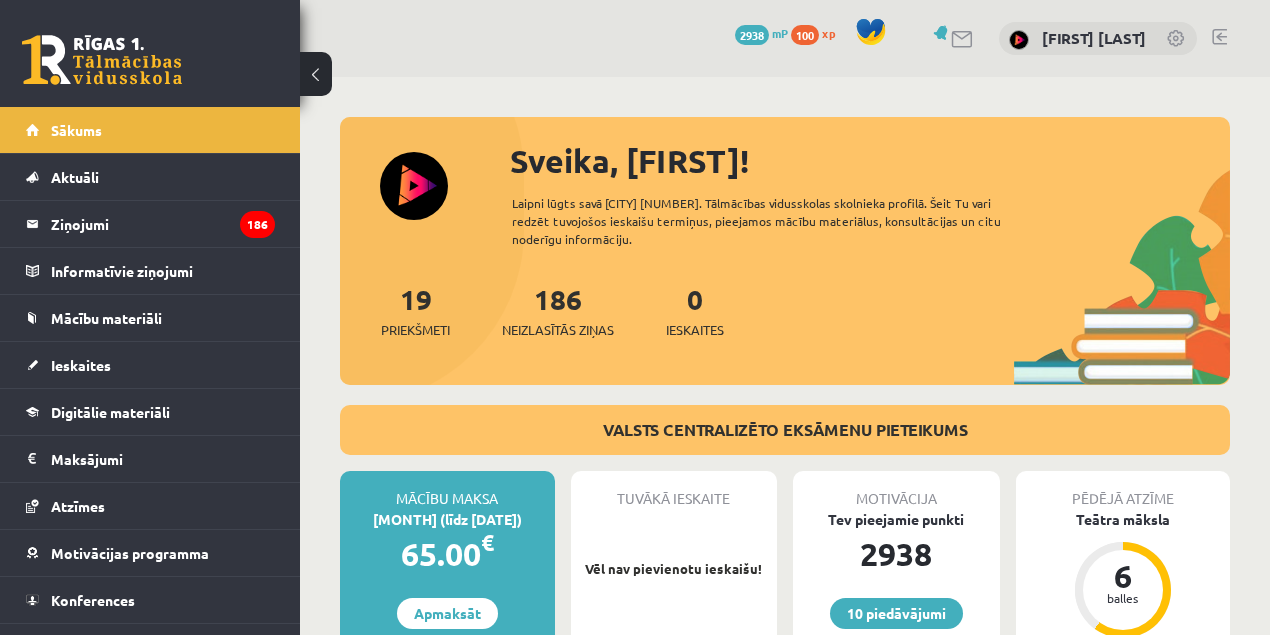 scroll, scrollTop: 0, scrollLeft: 0, axis: both 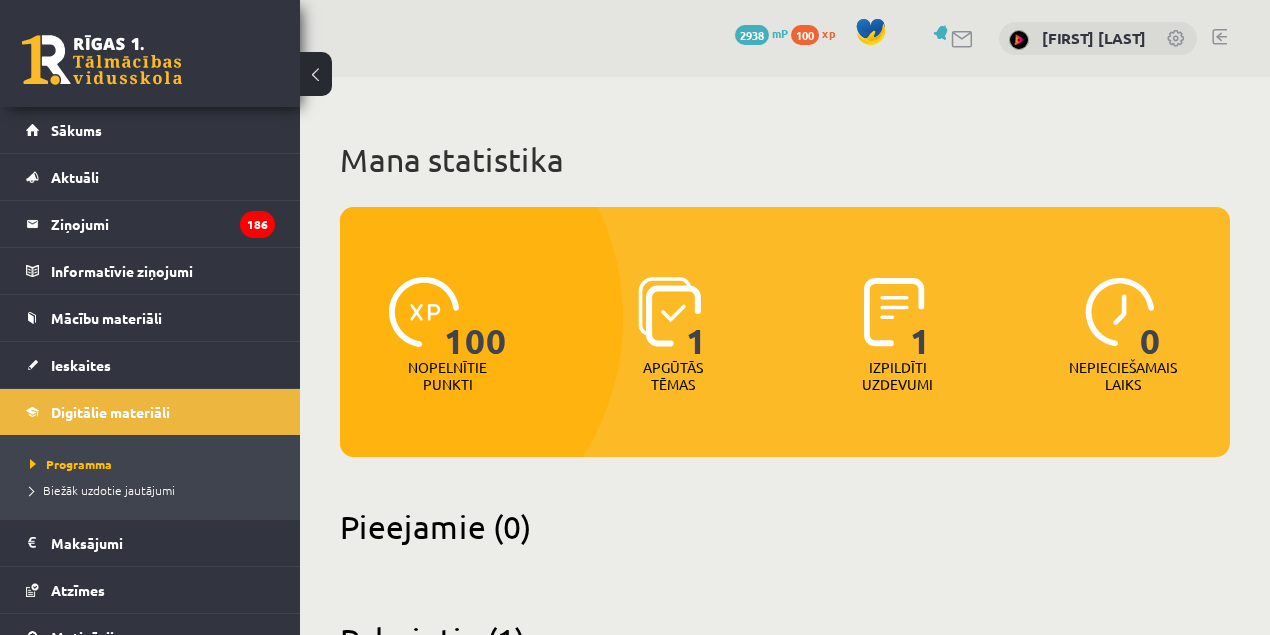 click on "0 Nepieciešamais laiks" at bounding box center [1122, 336] 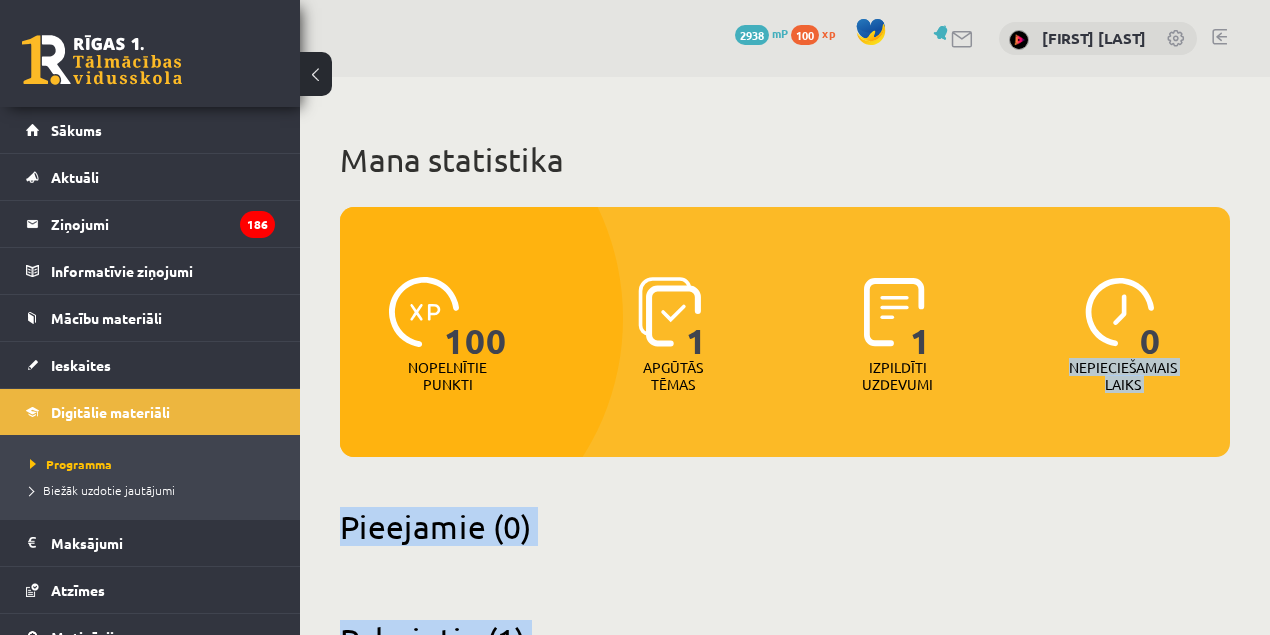 scroll, scrollTop: 364, scrollLeft: 0, axis: vertical 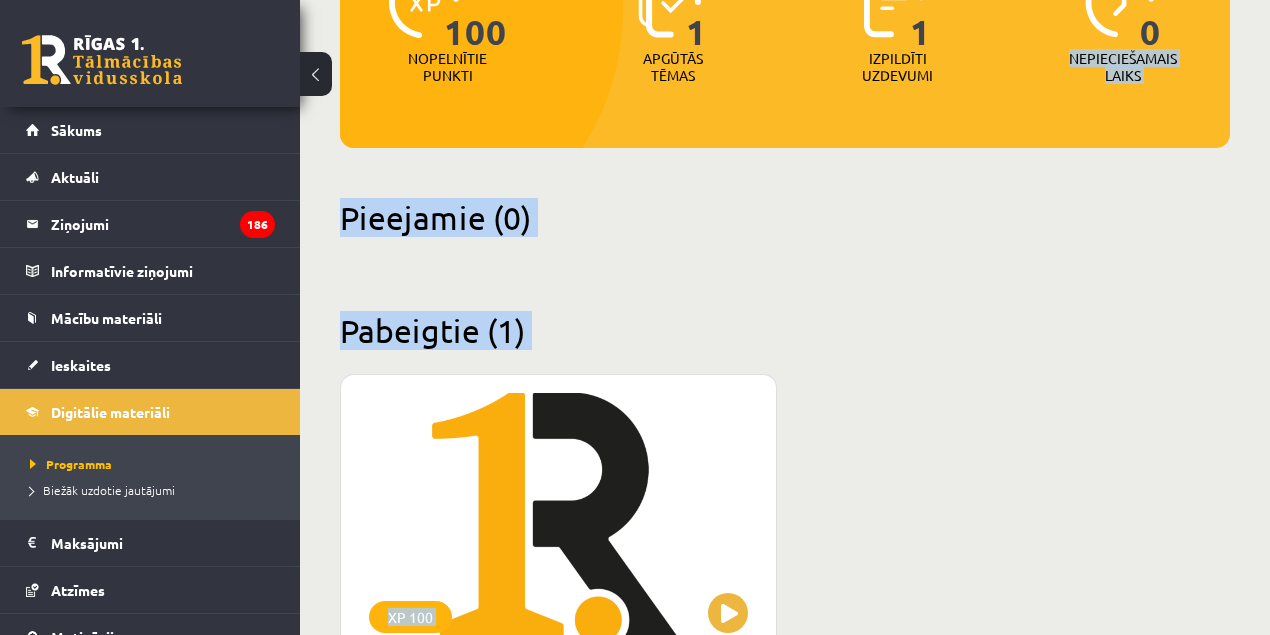 drag, startPoint x: 1222, startPoint y: 293, endPoint x: 1228, endPoint y: 661, distance: 368.04892 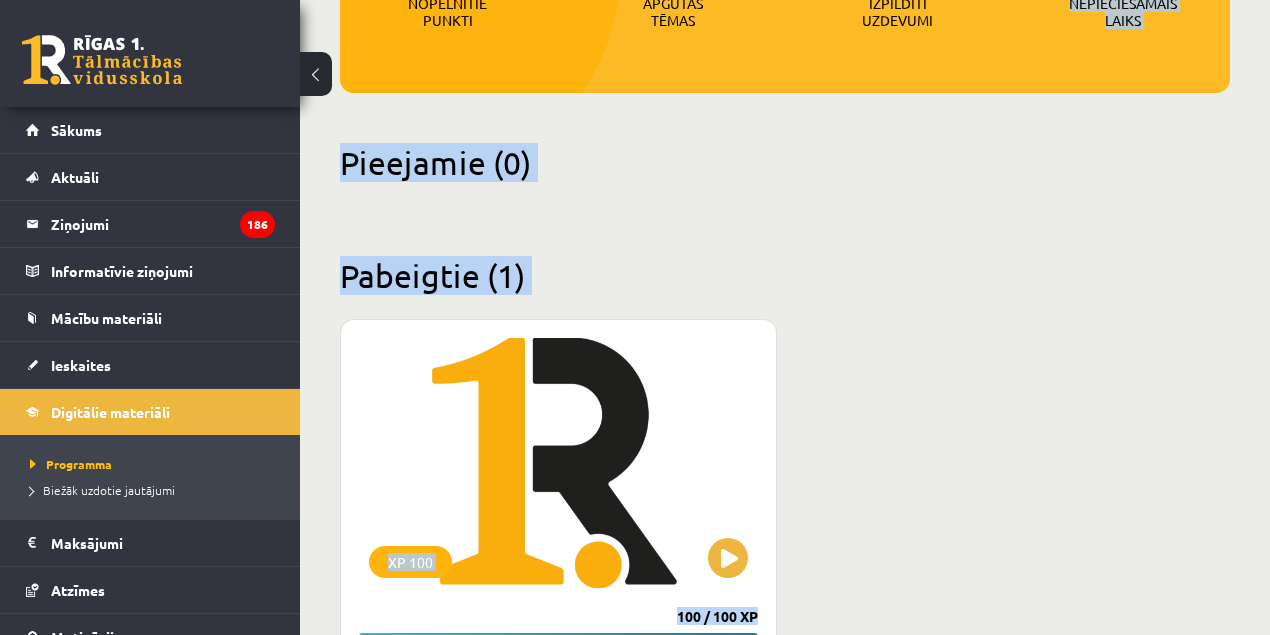 click on "Mana statistika 100 Nopelnītie punkti 1 Apgūtās tēmas 1 Izpildīti uzdevumi 0 Nepieciešamais laiks Pieejamie (0) Pabeigtie (1) XP 100 100 / 100 XP Fizikas 8. klases 2. ieskaites mācību materiāls 1 uzd. 0 h 100 %" at bounding box center (785, 274) 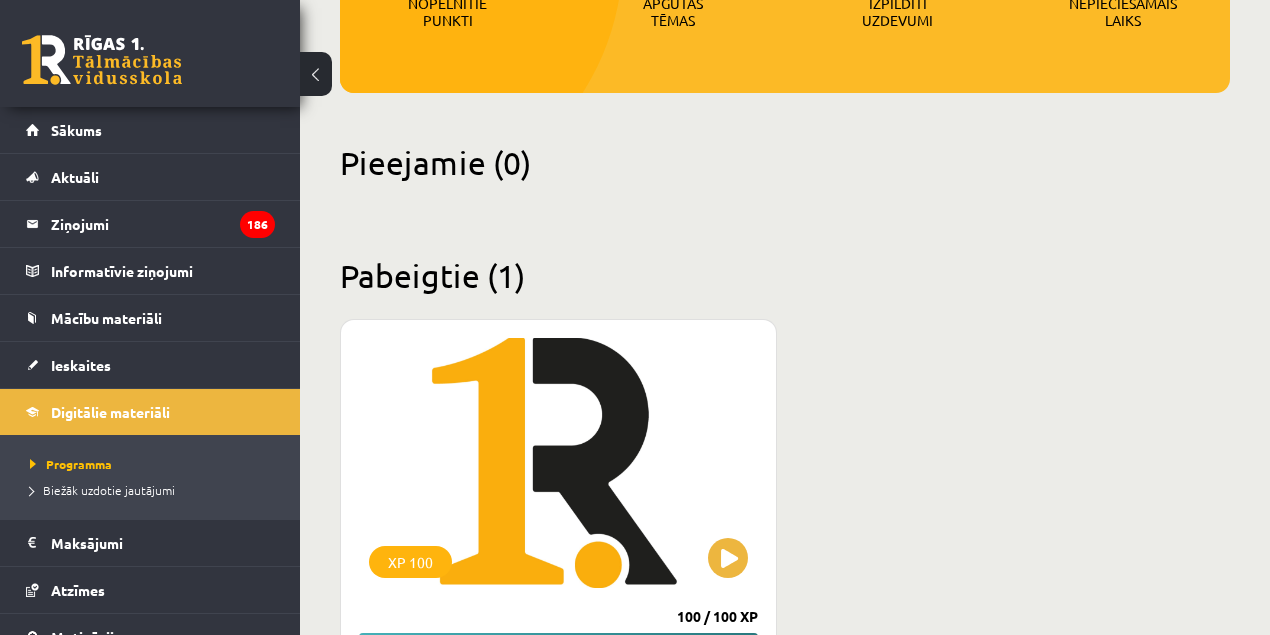click on "XP 100 100 / 100 XP Fizikas 8. klases 2. ieskaites mācību materiāls 1 uzd. 0 h 100 %" at bounding box center (785, 557) 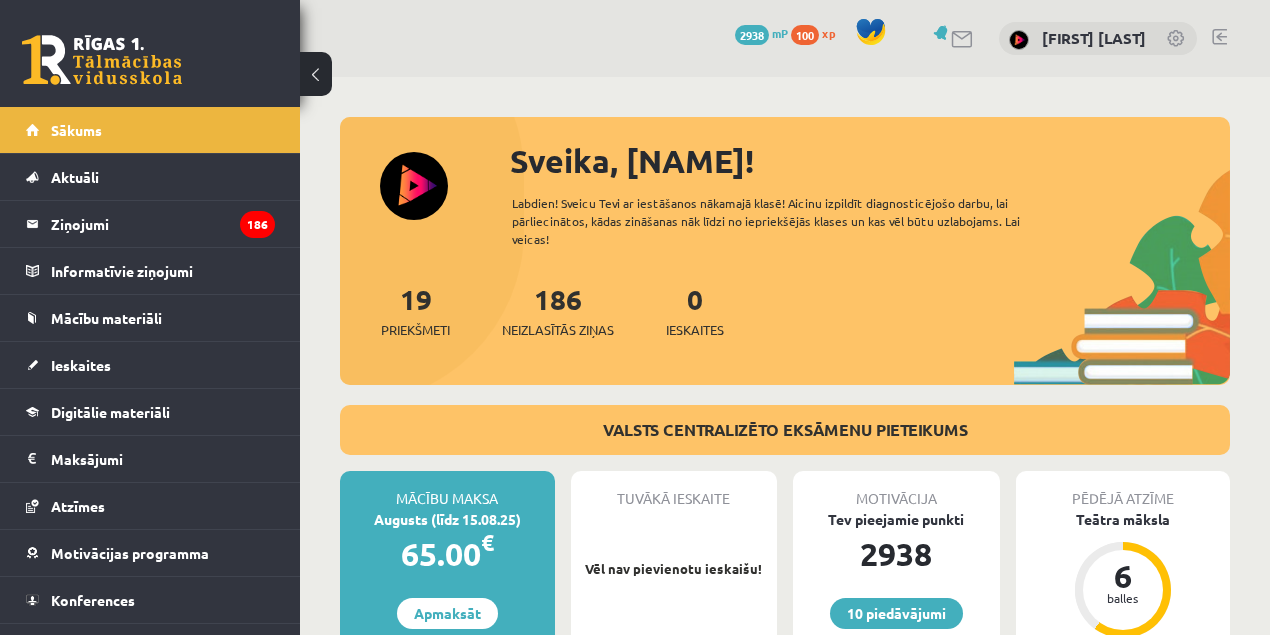scroll, scrollTop: 0, scrollLeft: 0, axis: both 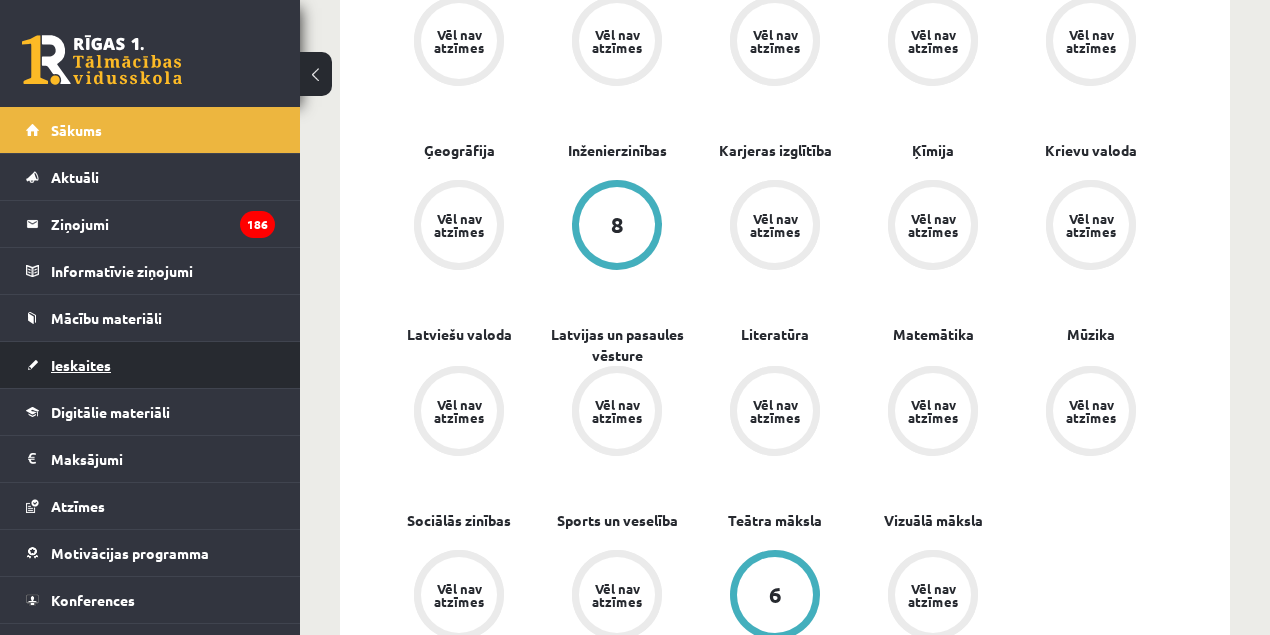 click on "Ieskaites" at bounding box center (150, 365) 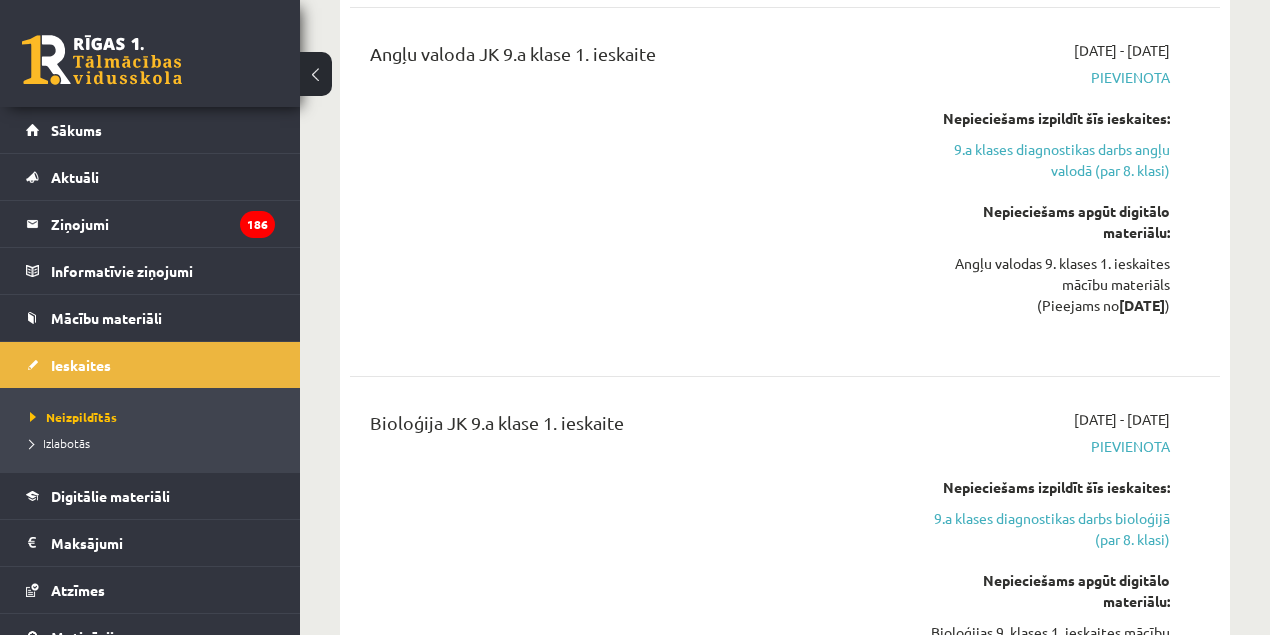 click on "Angļu valoda JK 9.a klase 1. ieskaite
2025-09-01 - 2025-09-15
Pievienota
Nepieciešams izpildīt šīs ieskaites:
9.a klases diagnostikas darbs angļu valodā (par 8. klasi)
Nepieciešams apgūt digitālo materiālu:
Angļu valodas 9. klases 1. ieskaites mācību materiāls
(Pieejams no  2025-09-01 )" at bounding box center [785, 192] 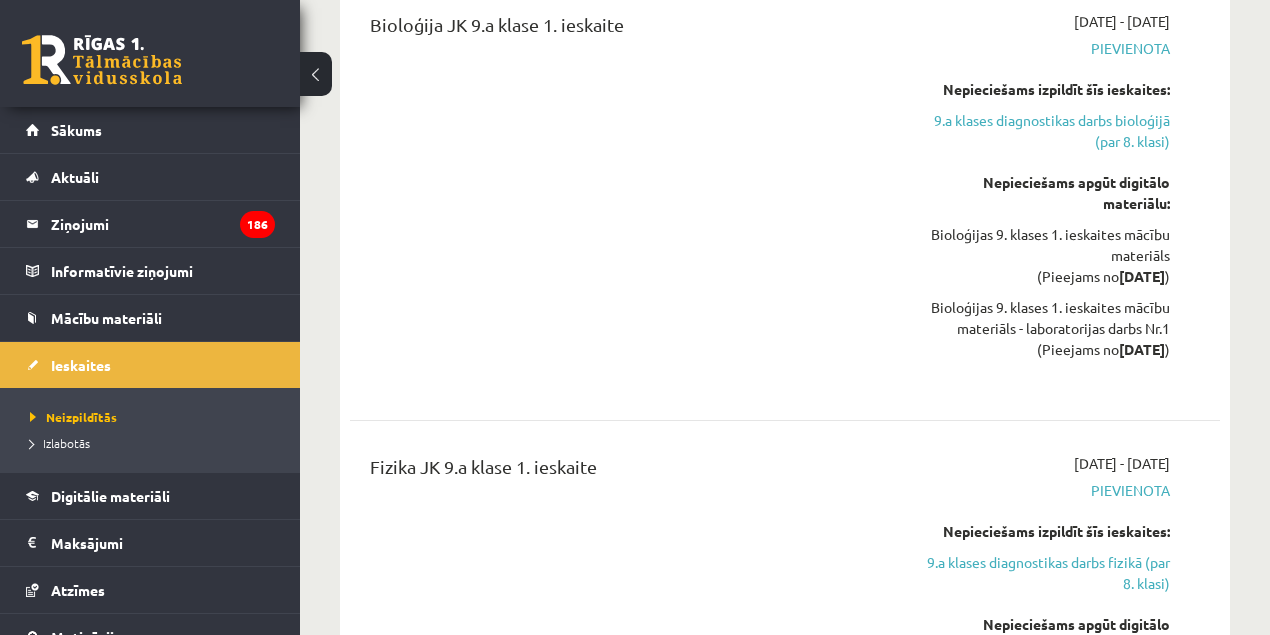scroll, scrollTop: 1166, scrollLeft: 0, axis: vertical 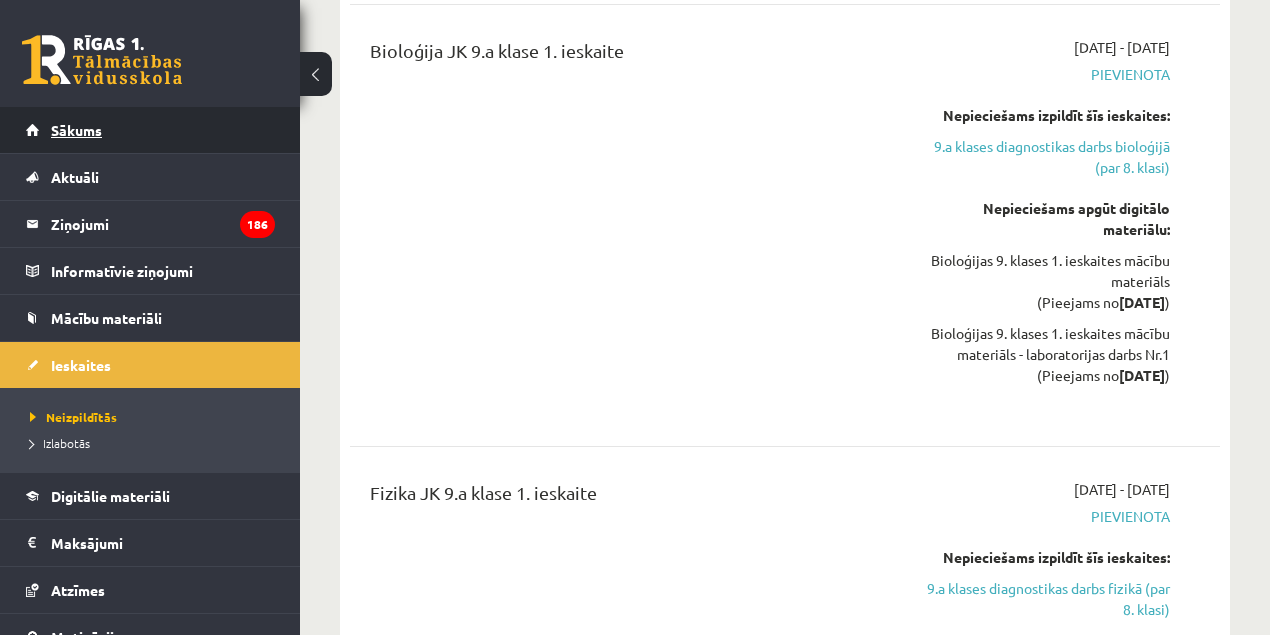 click on "Sākums" at bounding box center (150, 130) 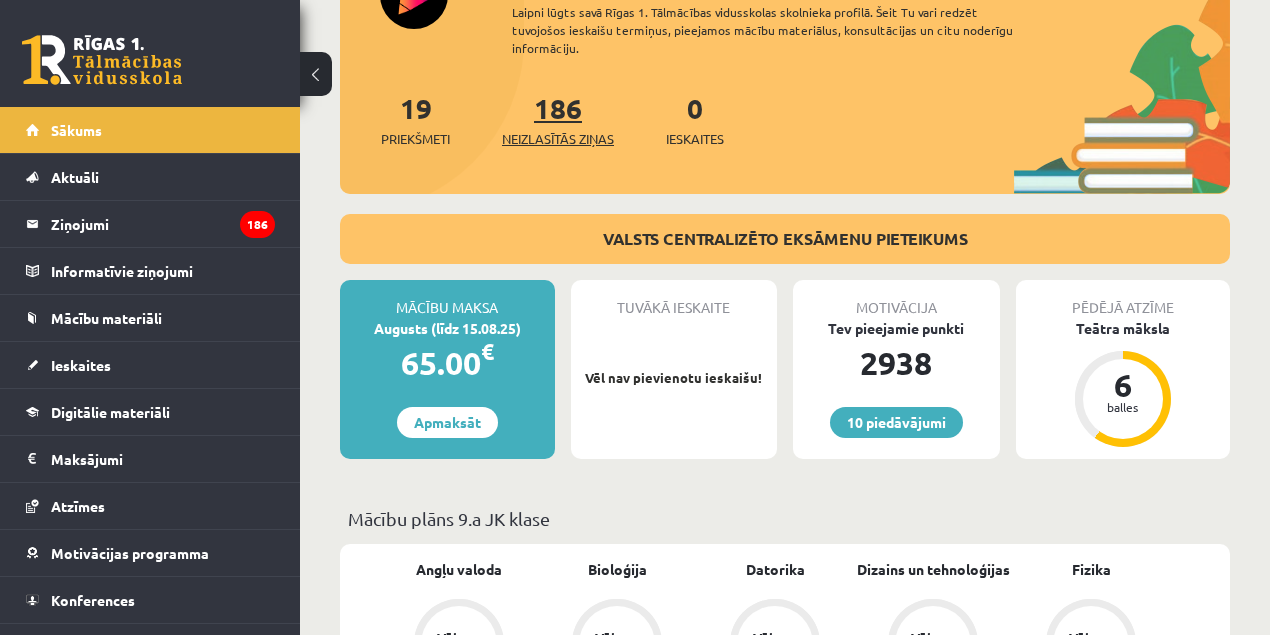 scroll, scrollTop: 333, scrollLeft: 0, axis: vertical 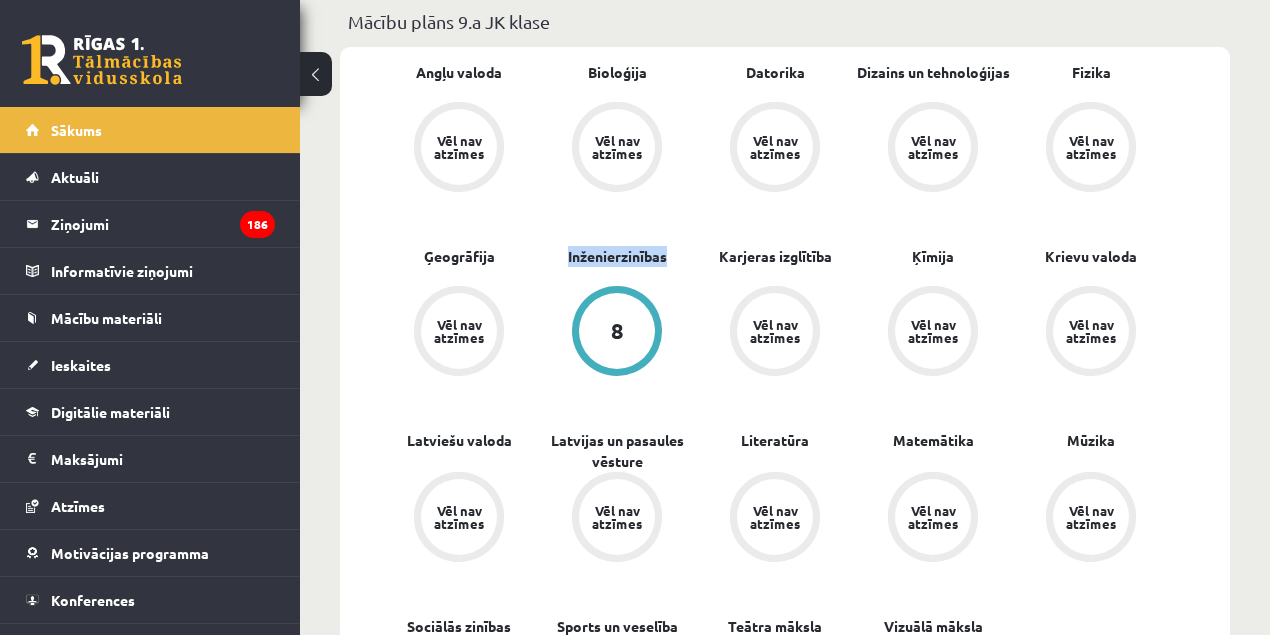 drag, startPoint x: 560, startPoint y: 234, endPoint x: 676, endPoint y: 238, distance: 116.06895 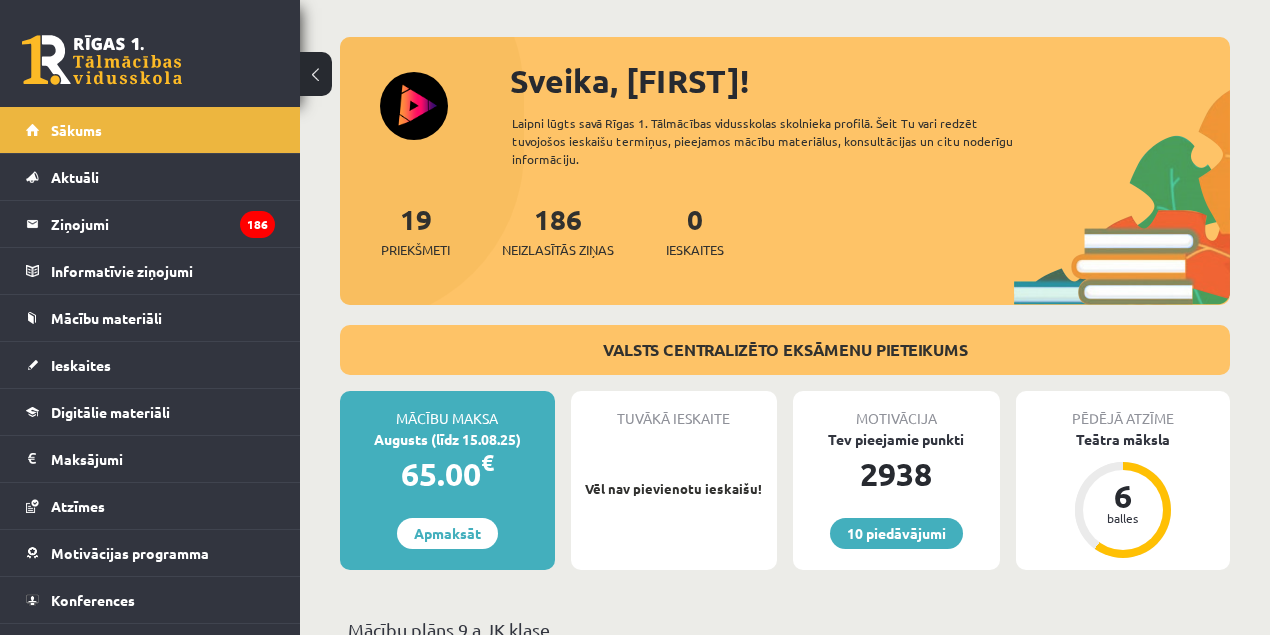 scroll, scrollTop: 0, scrollLeft: 0, axis: both 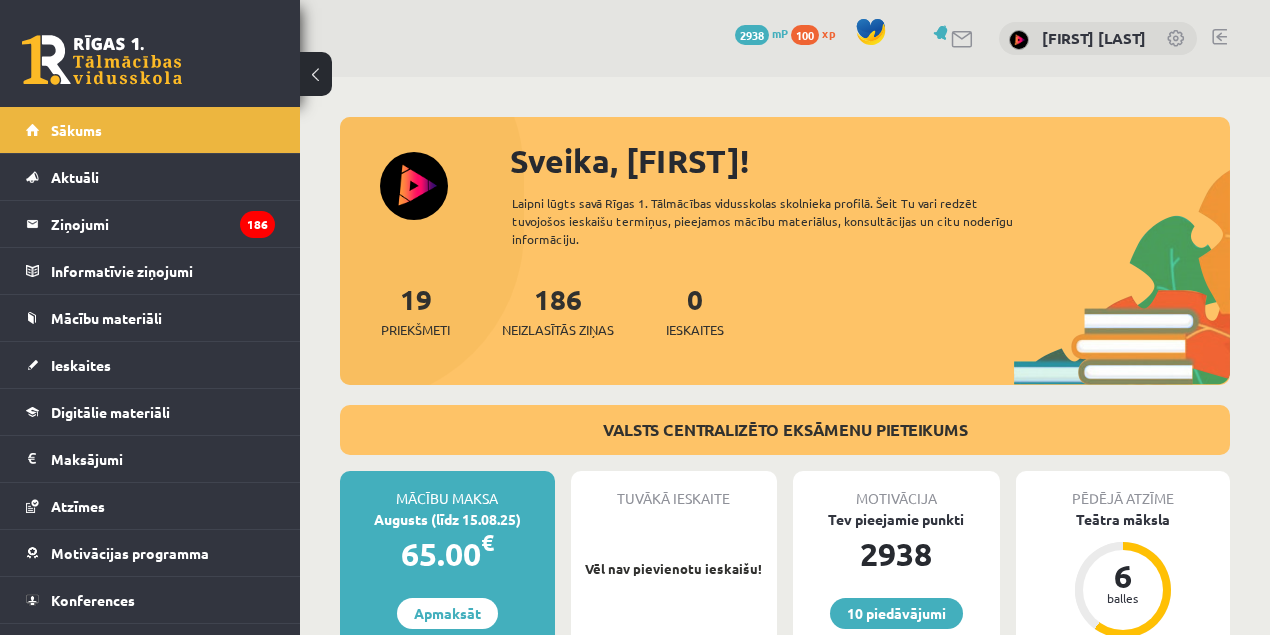 click on "Labdien! Sveicu Tevi ar iestāšanos nākamajā klasē! Aicinu izpildīt diagnosticējošo darbu, lai pārliecinātos, kādas zināšanas nāk līdzi no iepriekšējās klases un kas vēl būtu uzlabojams. Lai veicas!" at bounding box center [779, 221] 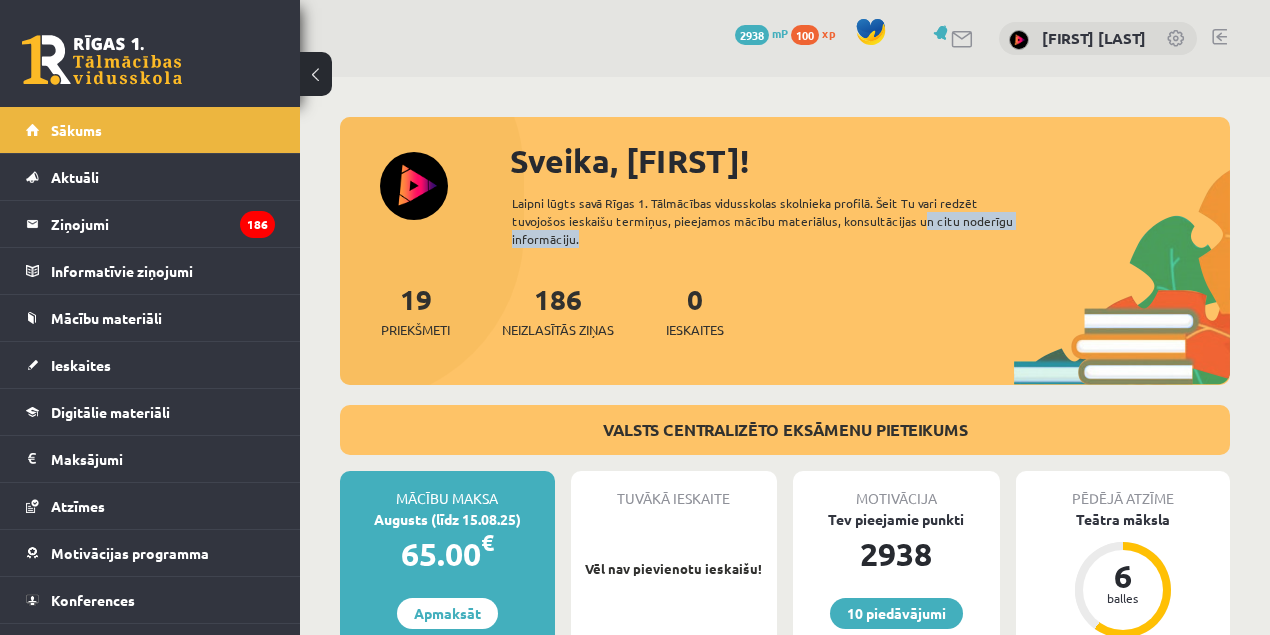 drag, startPoint x: 848, startPoint y: 225, endPoint x: 960, endPoint y: 220, distance: 112.11155 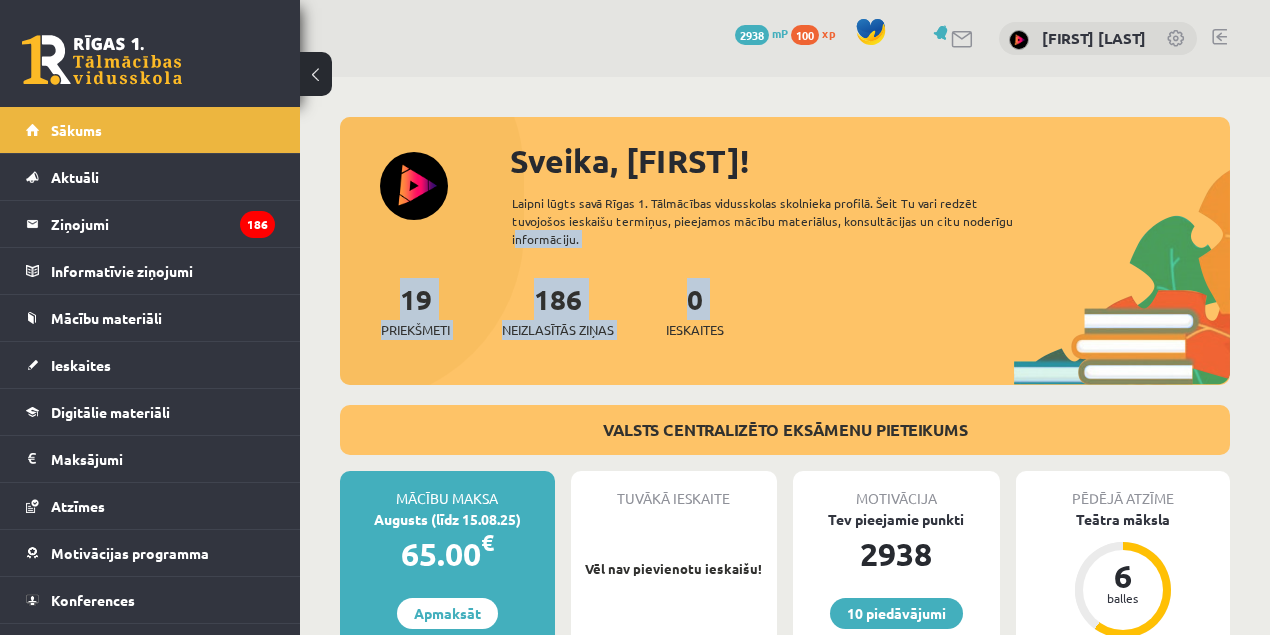 drag, startPoint x: 960, startPoint y: 220, endPoint x: 746, endPoint y: 230, distance: 214.23352 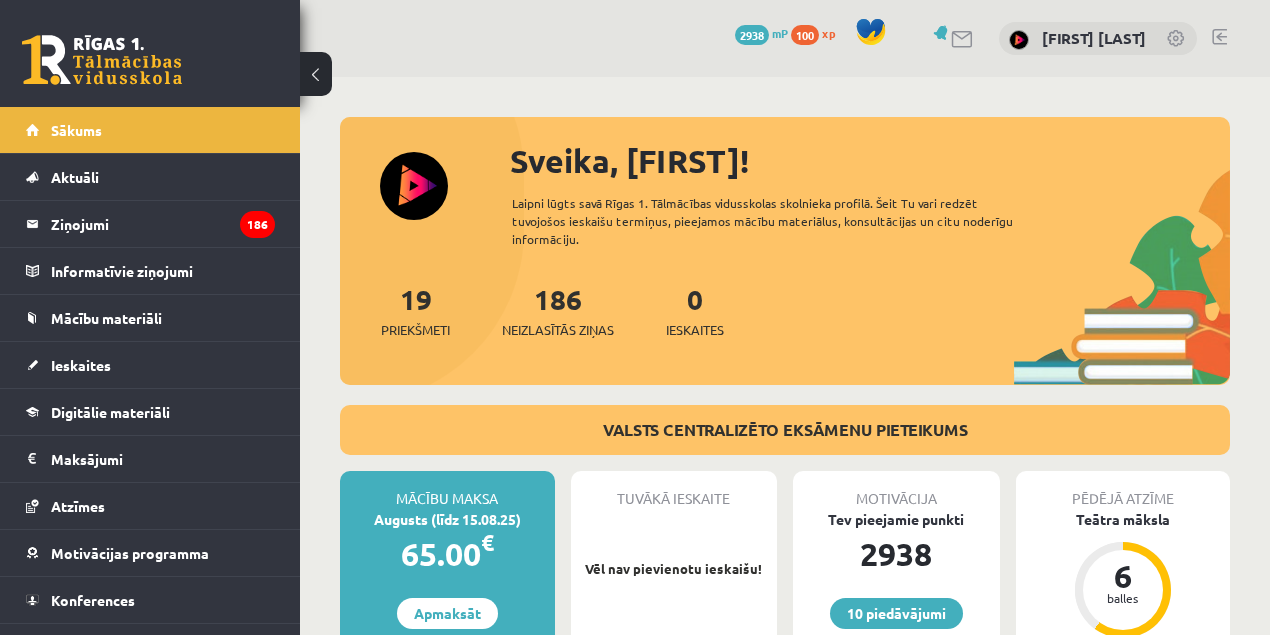 click on "Labdien! Sveicu Tevi ar iestāšanos nākamajā klasē! Aicinu izpildīt diagnosticējošo darbu, lai pārliecinātos, kādas zināšanas nāk līdzi no iepriekšējās klases un kas vēl būtu uzlabojams. Lai veicas!" at bounding box center [779, 221] 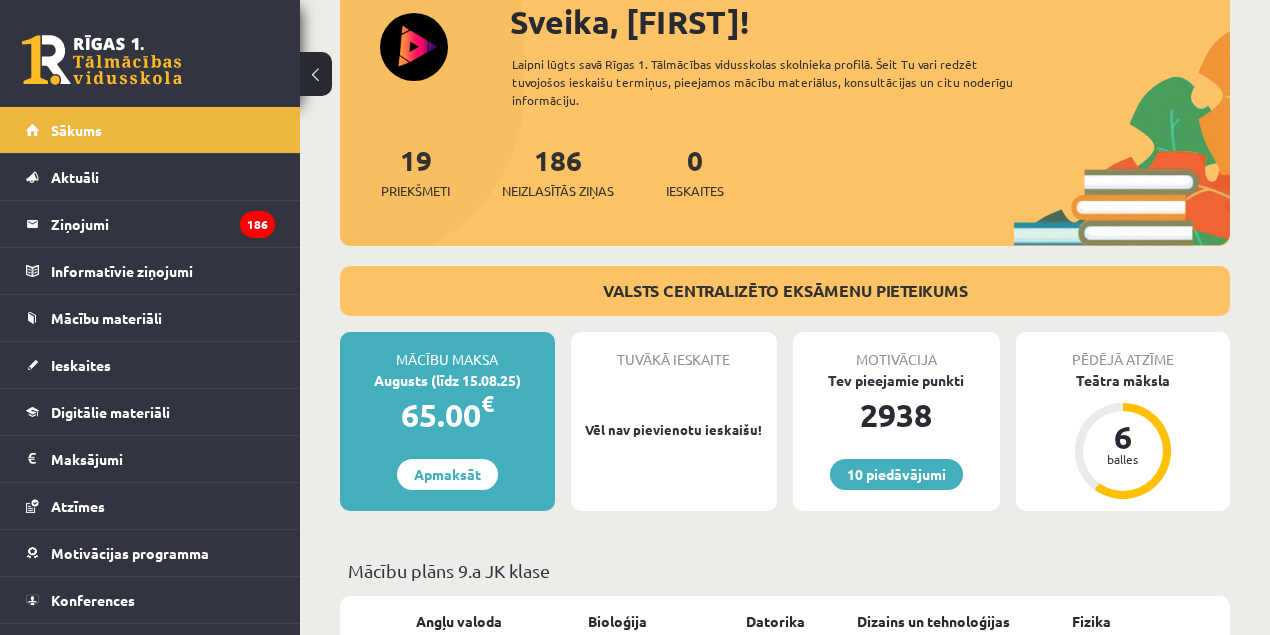 scroll, scrollTop: 133, scrollLeft: 0, axis: vertical 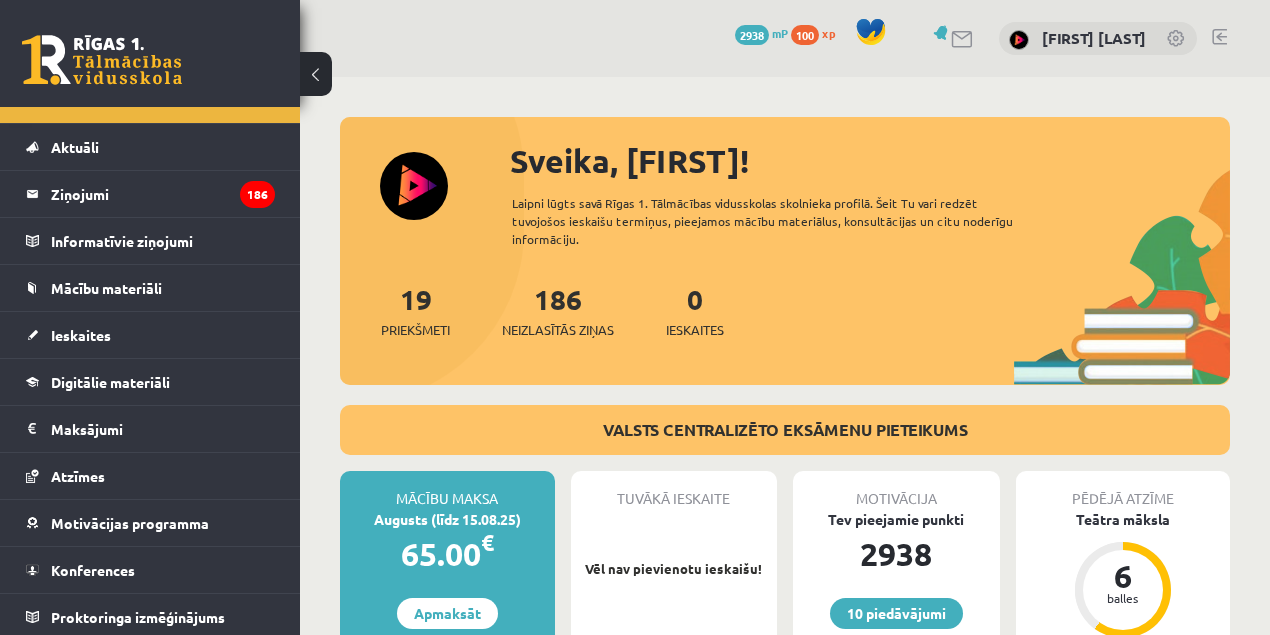 click on "100" at bounding box center [805, 35] 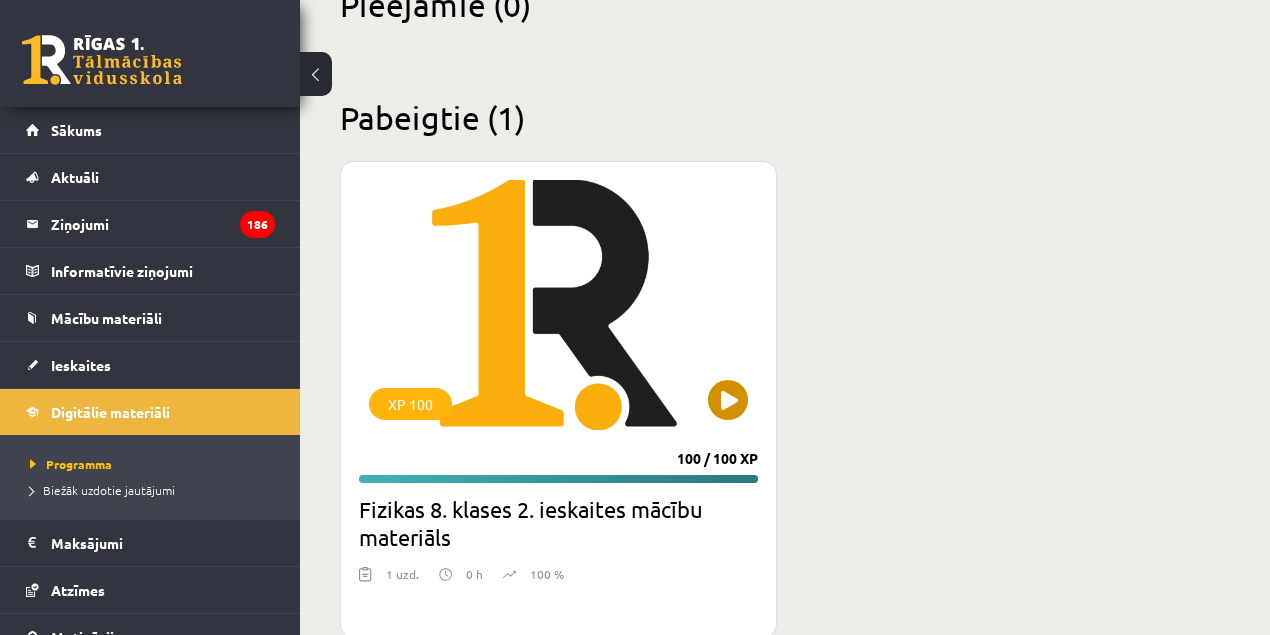 scroll, scrollTop: 564, scrollLeft: 0, axis: vertical 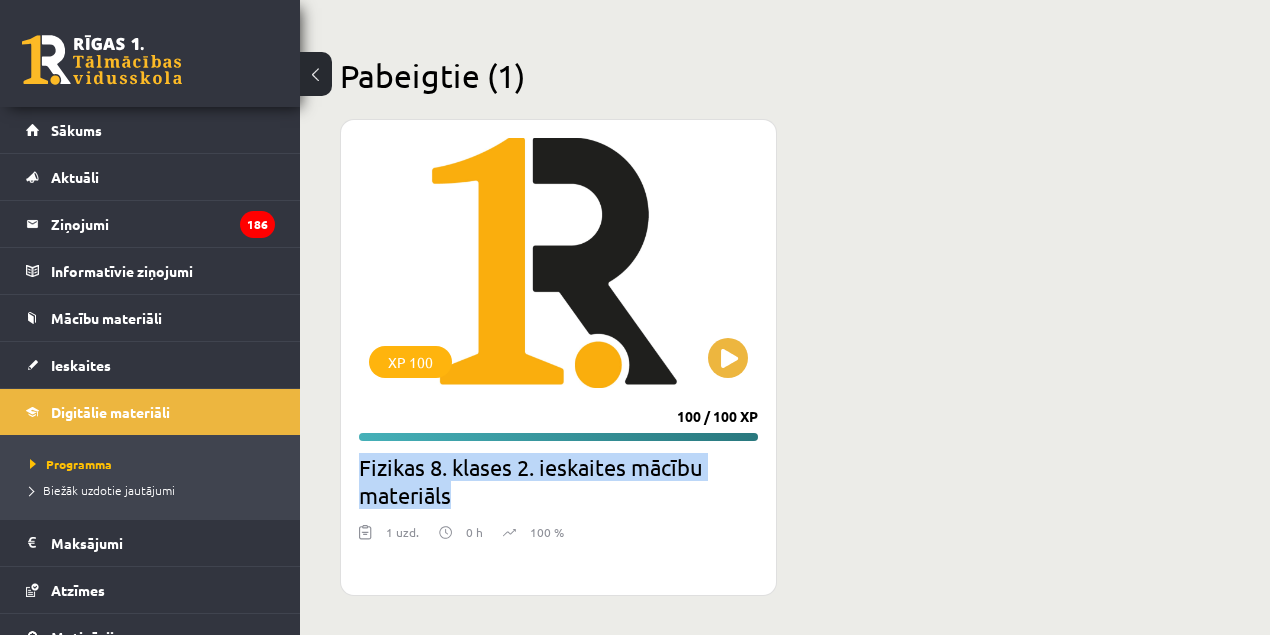 drag, startPoint x: 349, startPoint y: 476, endPoint x: 620, endPoint y: 483, distance: 271.0904 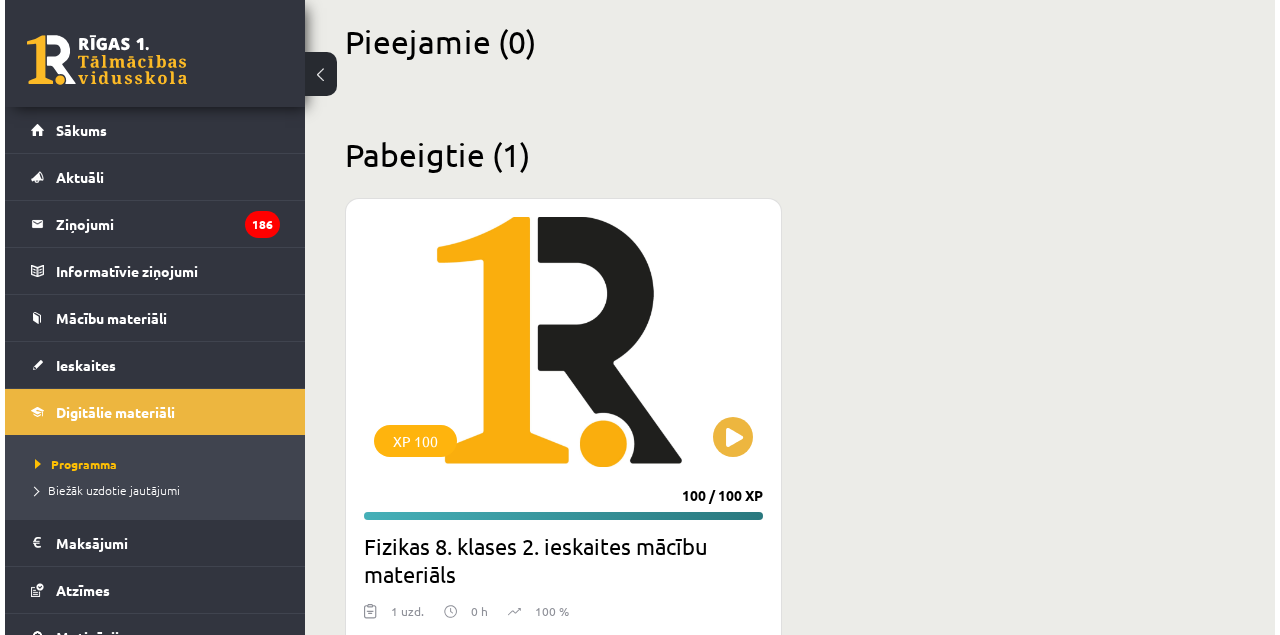 scroll, scrollTop: 0, scrollLeft: 0, axis: both 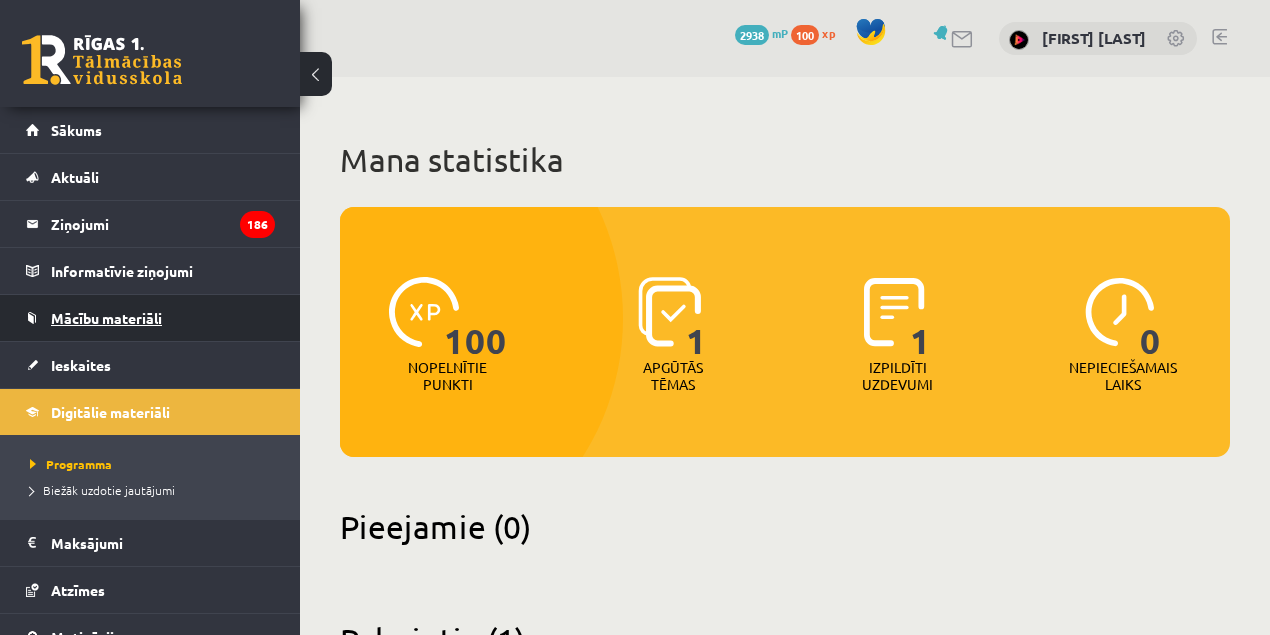 click on "Mācību materiāli" at bounding box center (150, 318) 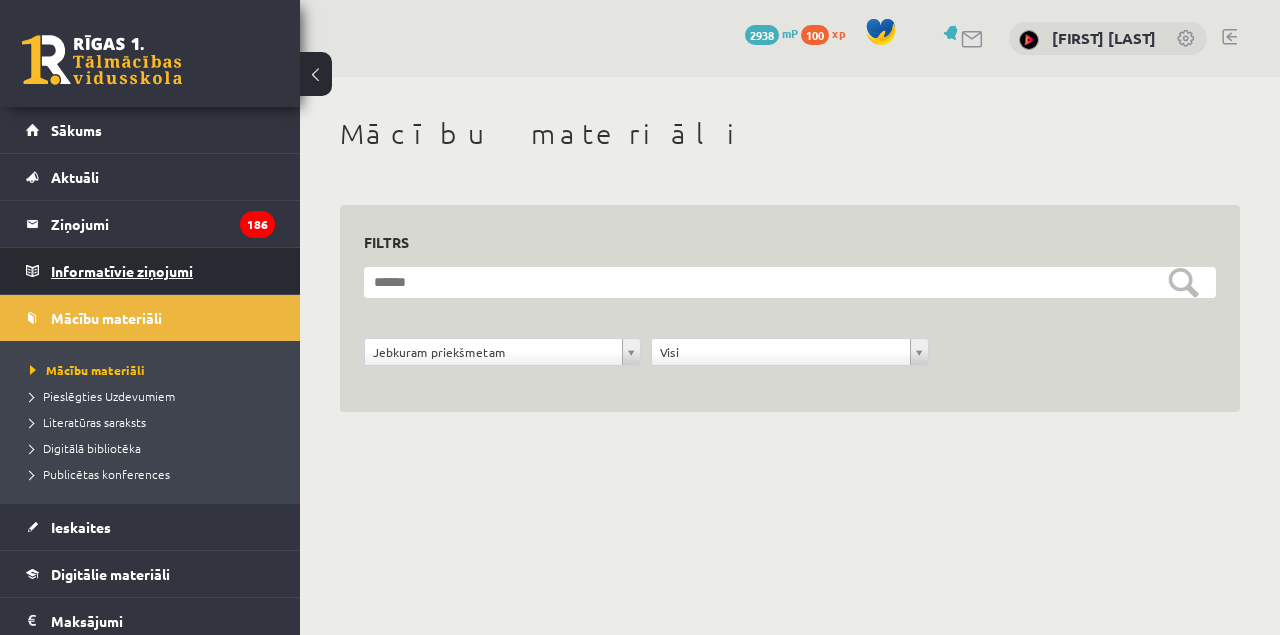 click on "Informatīvie ziņojumi
0" at bounding box center [163, 271] 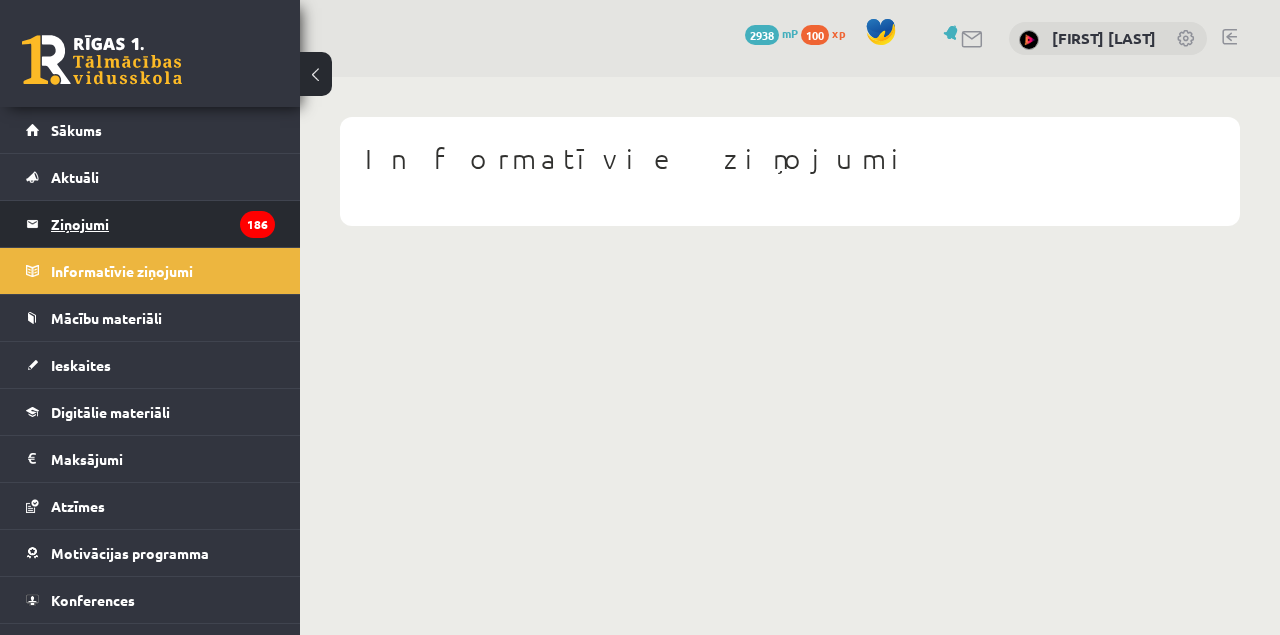 click on "Ziņojumi
186" at bounding box center (163, 224) 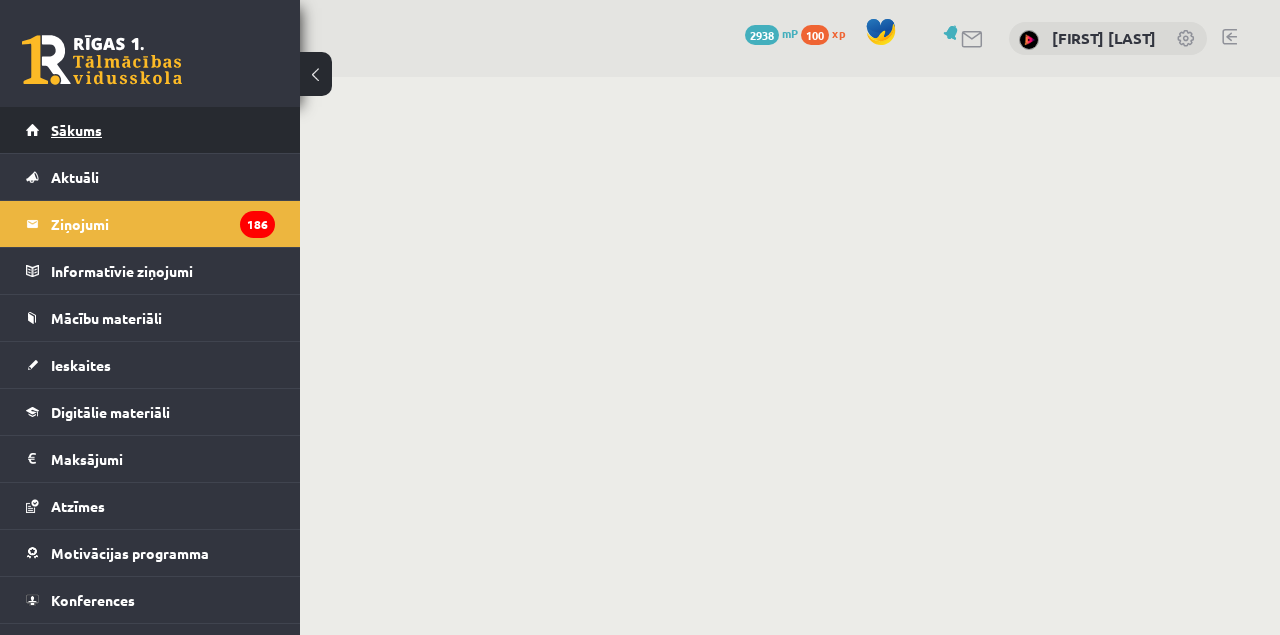 click on "Sākums" at bounding box center [150, 130] 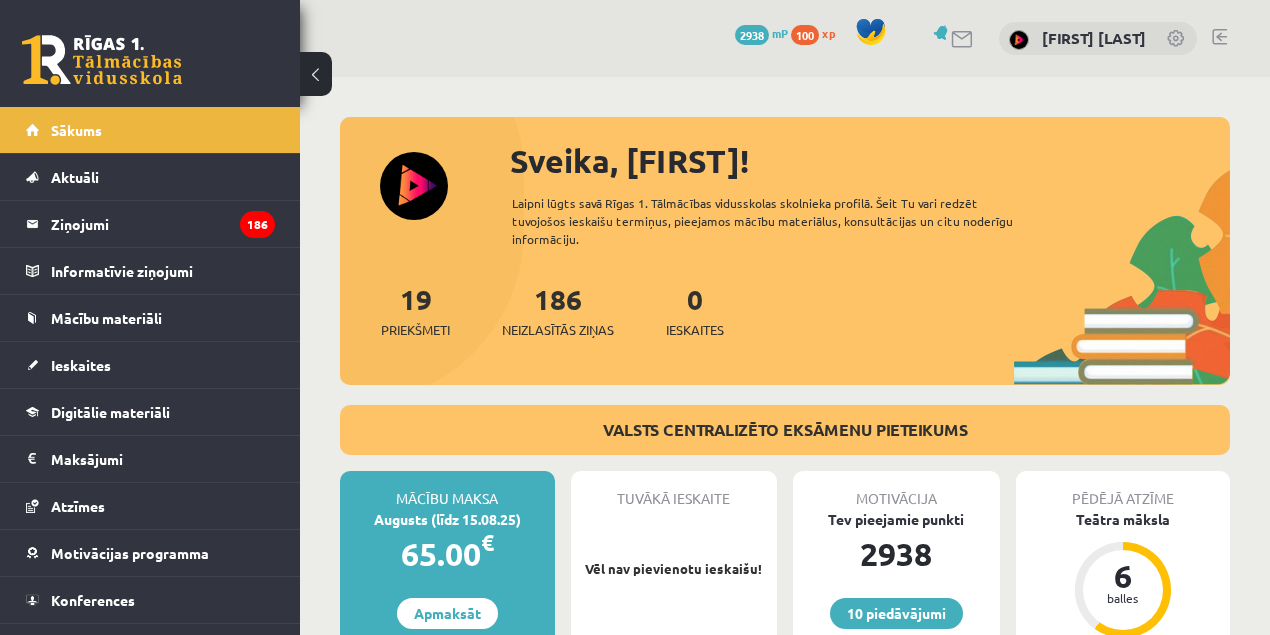 scroll, scrollTop: 0, scrollLeft: 0, axis: both 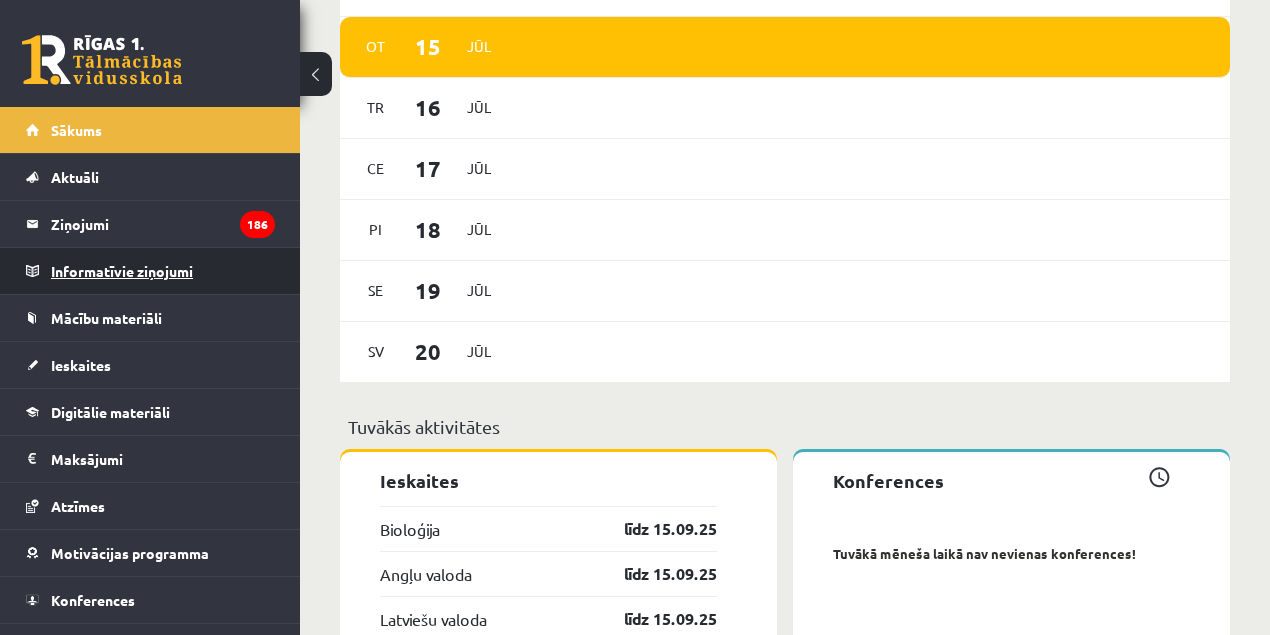 click on "Informatīvie ziņojumi
0" at bounding box center [163, 271] 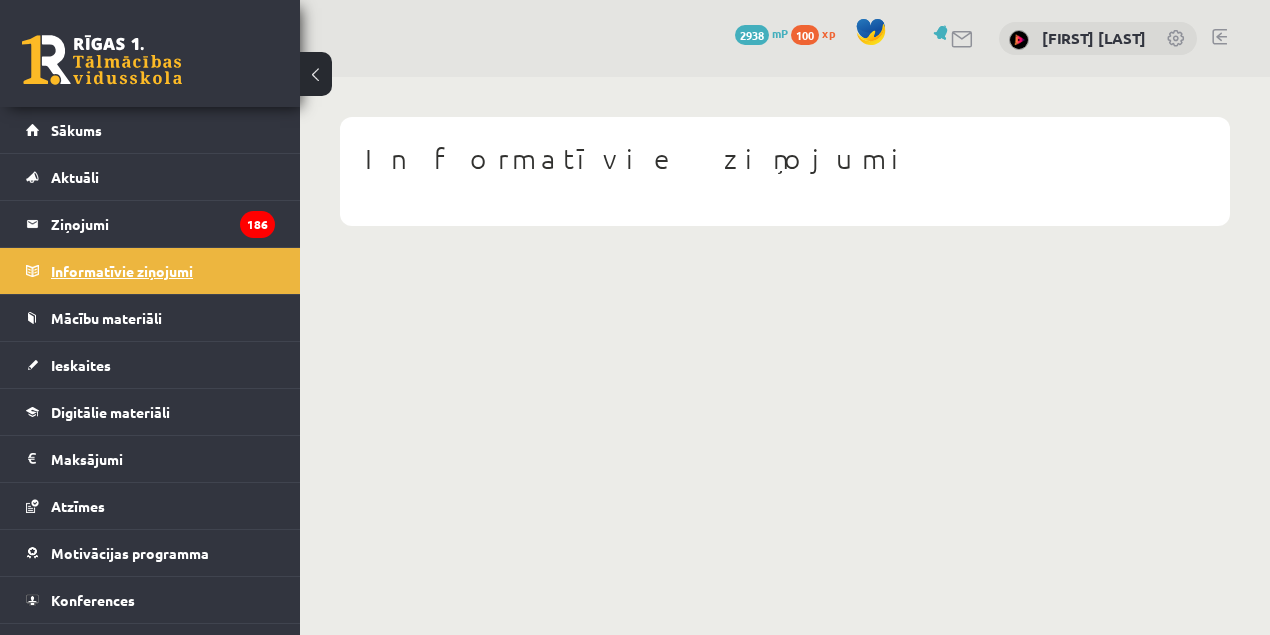 scroll, scrollTop: 0, scrollLeft: 0, axis: both 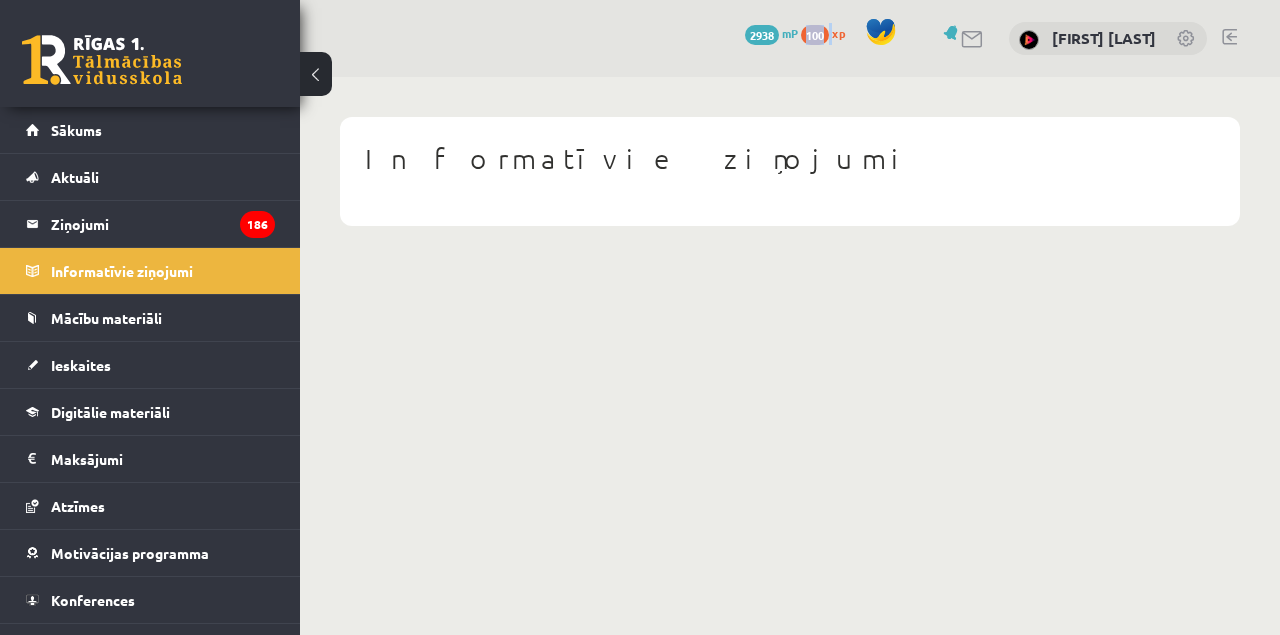 drag, startPoint x: 793, startPoint y: 20, endPoint x: 816, endPoint y: 33, distance: 26.41969 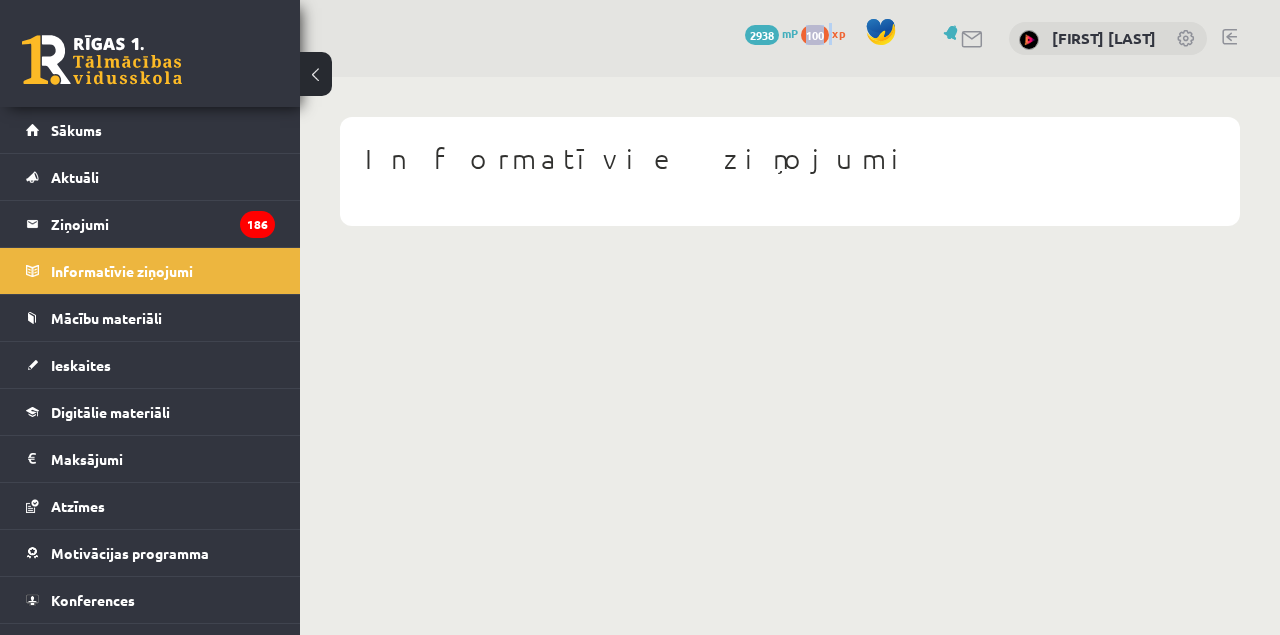 click on "[NUMBER]
Dāvanas
[NUMBER]
mP
[NUMBER]
xp
[FIRST] [LAST]" at bounding box center [790, 38] 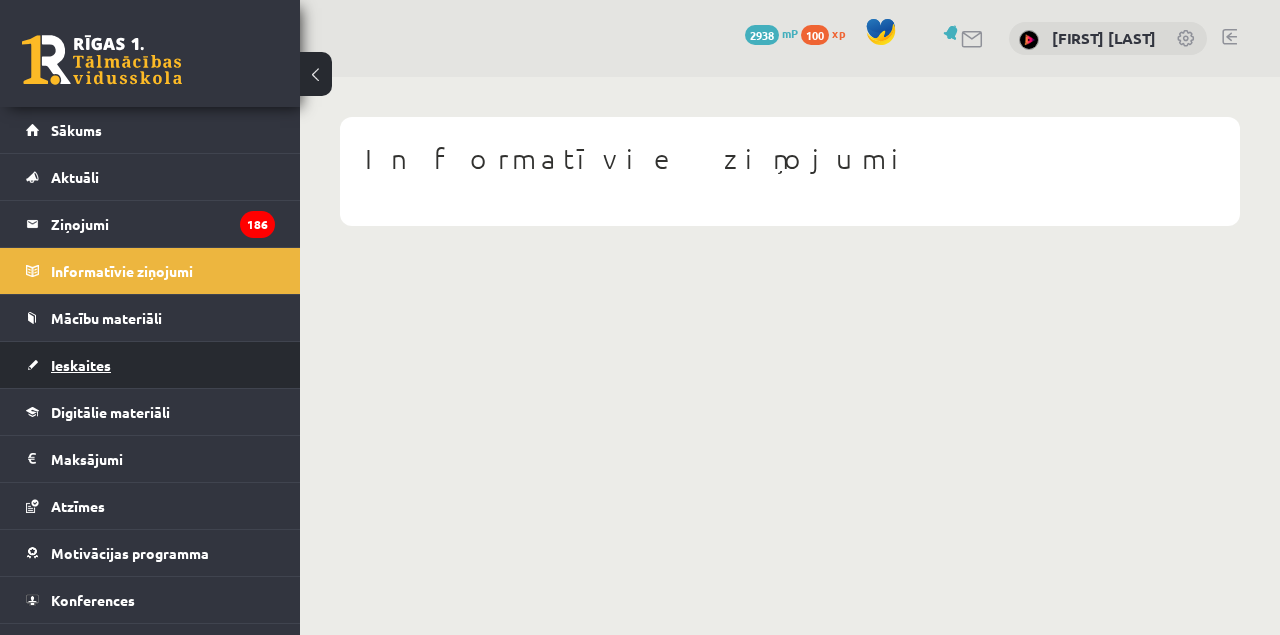 click on "Ieskaites" at bounding box center [81, 365] 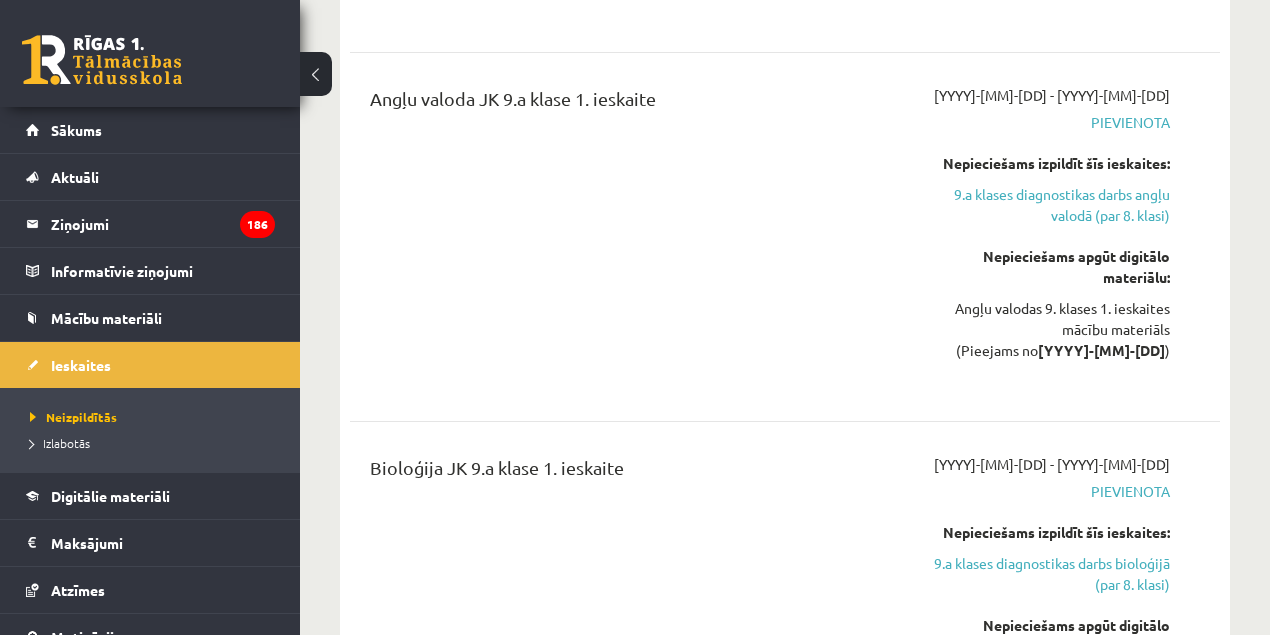 scroll, scrollTop: 755, scrollLeft: 0, axis: vertical 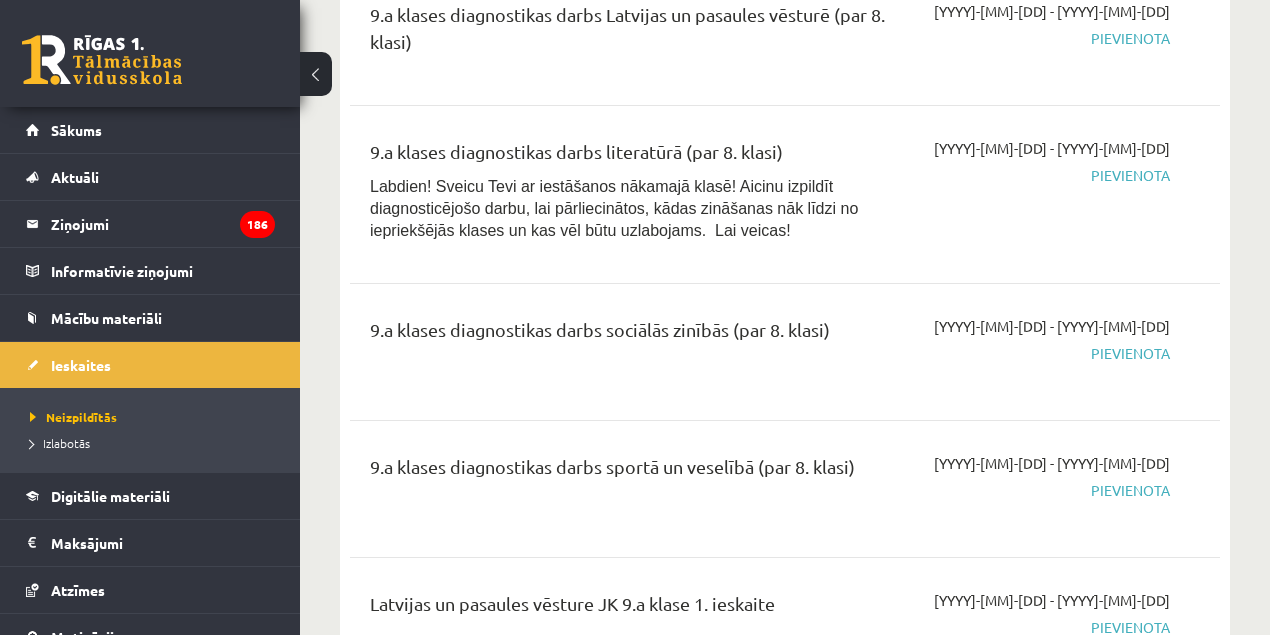 click on "Ieskaites
[YYYY]-[MM]-[DD]
9.a klases diagnostikas darbs angļu valodā (par 8. klasi)
[YYYY]-[MM]-[DD] - [YYYY]-[MM]-[DD]
Pievienota
9.a klases diagnostikas darbs bioloģijā (par 8. klasi)
[YYYY]-[MM]-[DD] - [YYYY]-[MM]-[DD]
Pievienota
9.a klases diagnostikas darbs fizikā (par 8. klasi)
[YYYY]-[MM]-[DD] - [YYYY]-[MM]-[DD]
Pievienota
9.a klases diagnostikas darbs latviešu valodā (par 8. klasi)
[YYYY]-[MM]-[DD] - [YYYY]-[MM]-[DD]
Pievienota
Angļu valoda JK 9.a klase 1. ieskaite
[YYYY]-[MM]-[DD] - [YYYY]-[MM]-[DD]
Pievienota
Nepieciešams izpildīt šīs ieskaites:
9.a klases diagnostikas darbs angļu valodā (par 8. klasi)
Nepieciešams apgūt digitālo materiālu:
Angļu valodas 9. klases 1. ieskaites mācību materiāls
(Pieejams no  [YYYY]-[MM]-[DD] )
Bioloģija JK 9.a klase 1. ieskaite" at bounding box center (785, 9713) 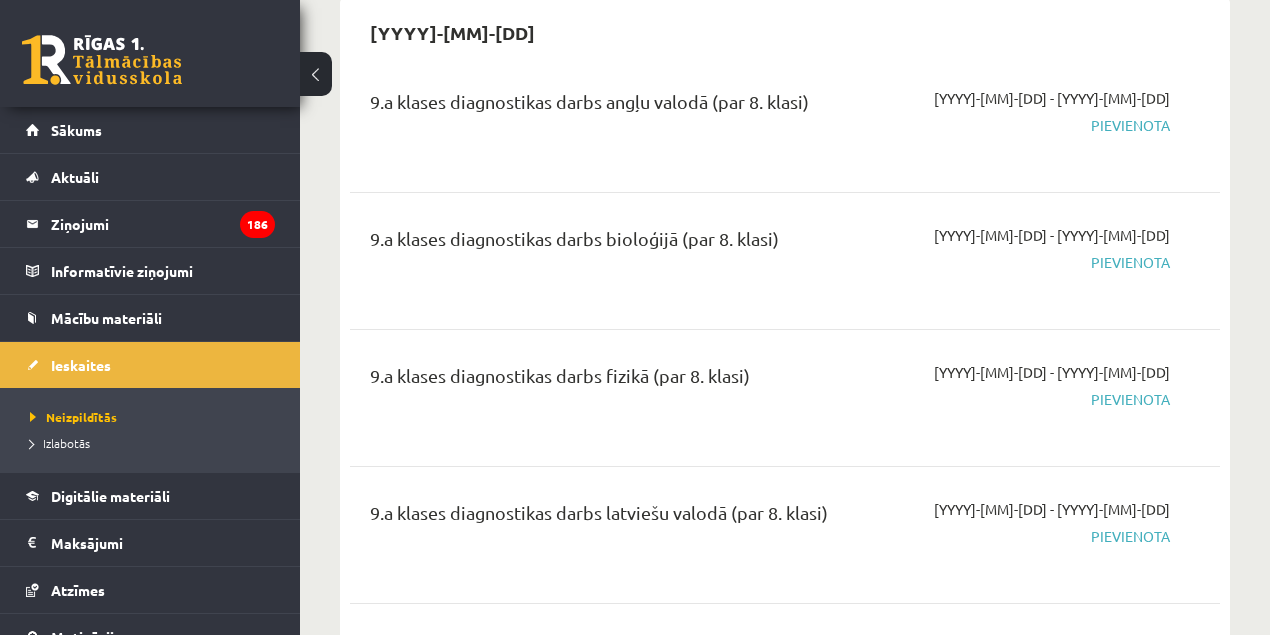 scroll, scrollTop: 0, scrollLeft: 0, axis: both 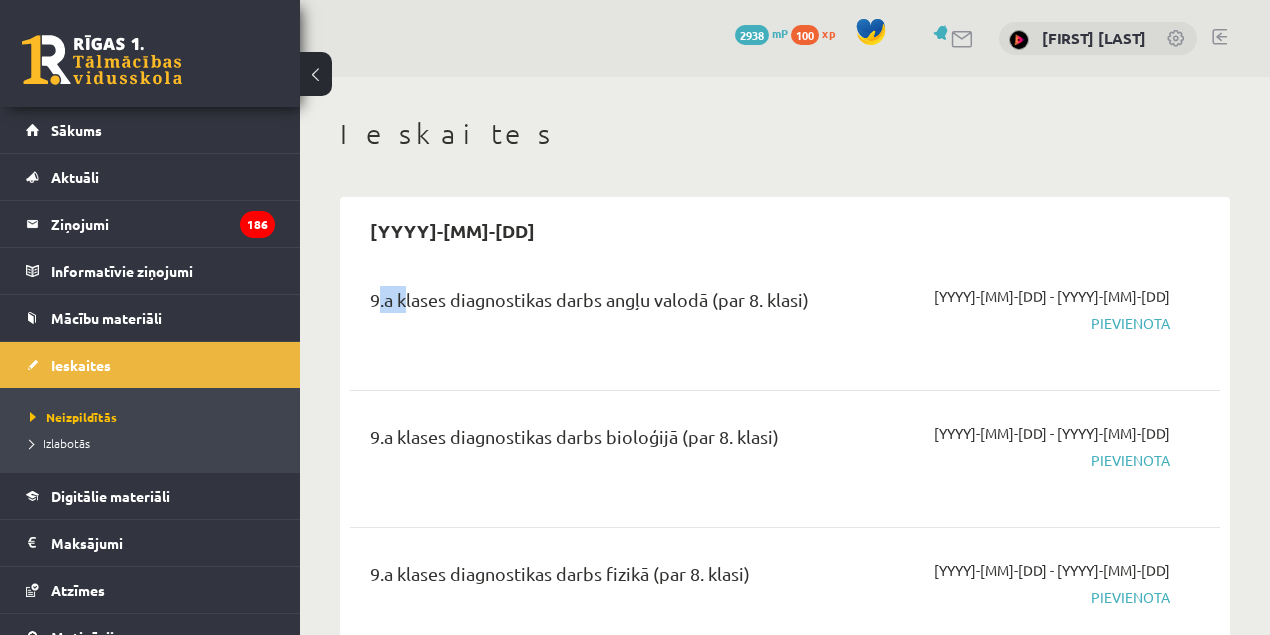 drag, startPoint x: 375, startPoint y: 297, endPoint x: 396, endPoint y: 302, distance: 21.587032 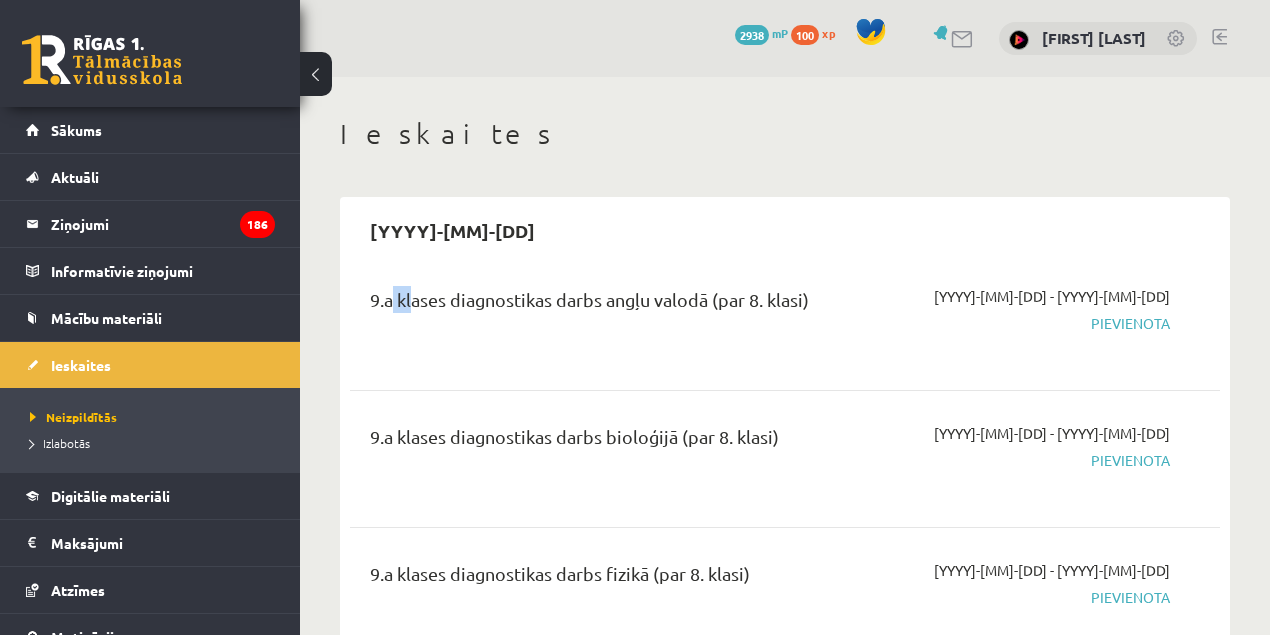 drag, startPoint x: 383, startPoint y: 306, endPoint x: 400, endPoint y: 306, distance: 17 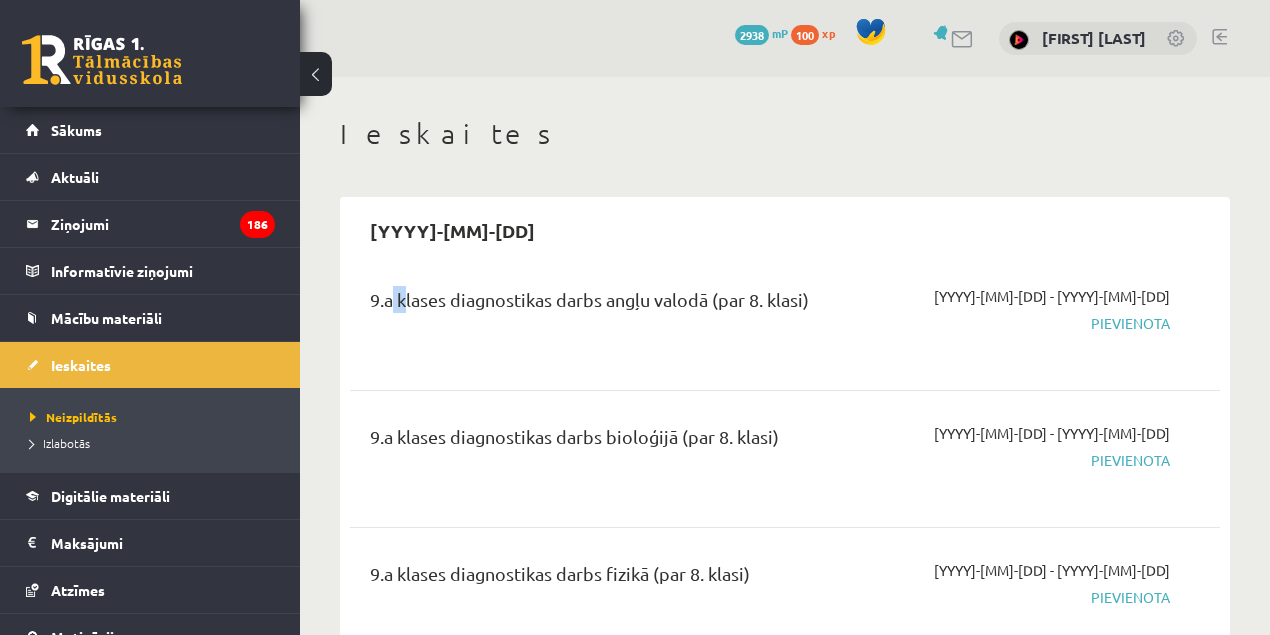 click on "9.a klases diagnostikas darbs angļu valodā (par 8. klasi)" at bounding box center (631, 304) 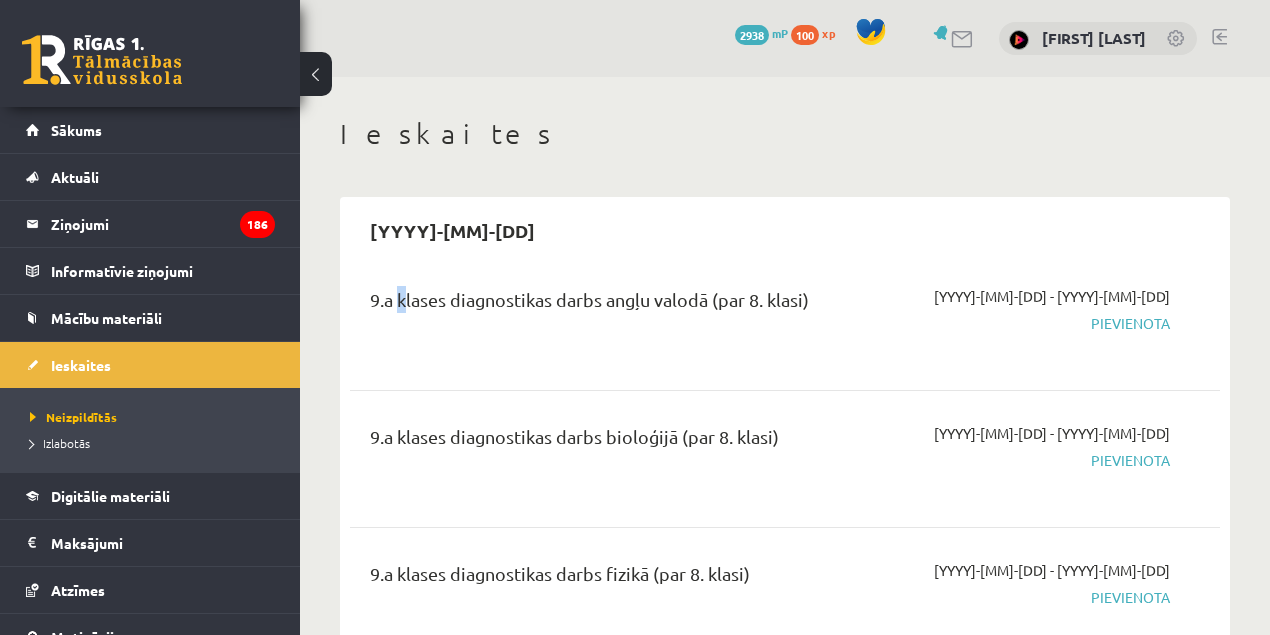 click on "9.a klases diagnostikas darbs angļu valodā (par 8. klasi)" at bounding box center [631, 304] 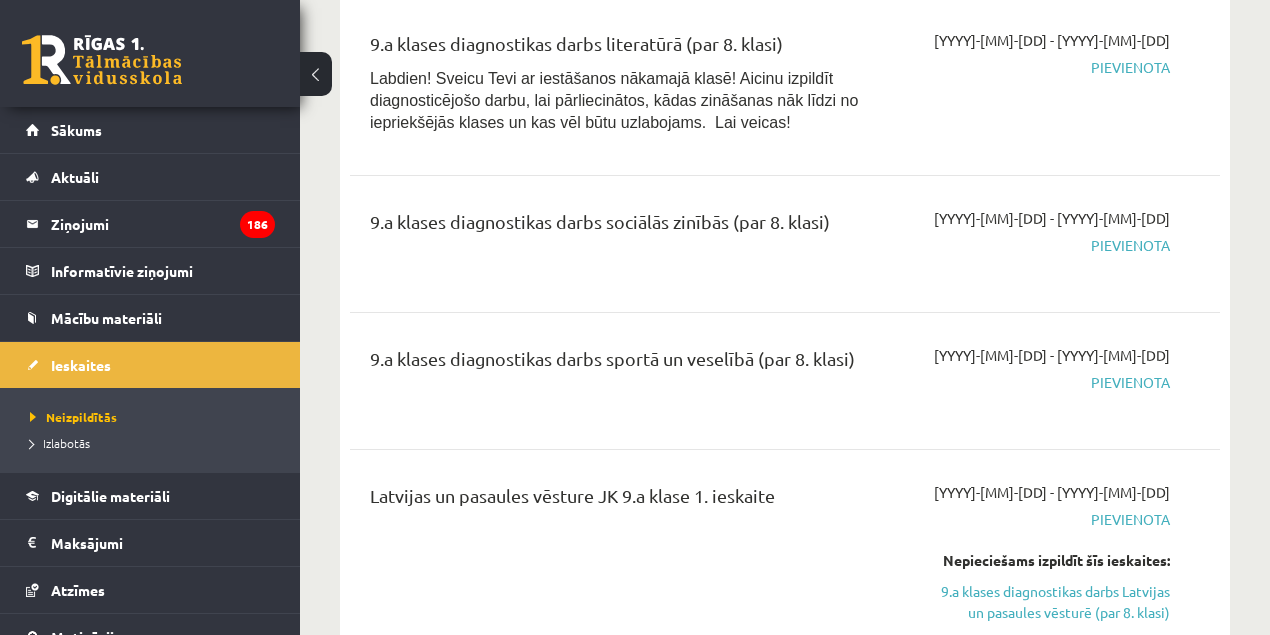scroll, scrollTop: 2588, scrollLeft: 0, axis: vertical 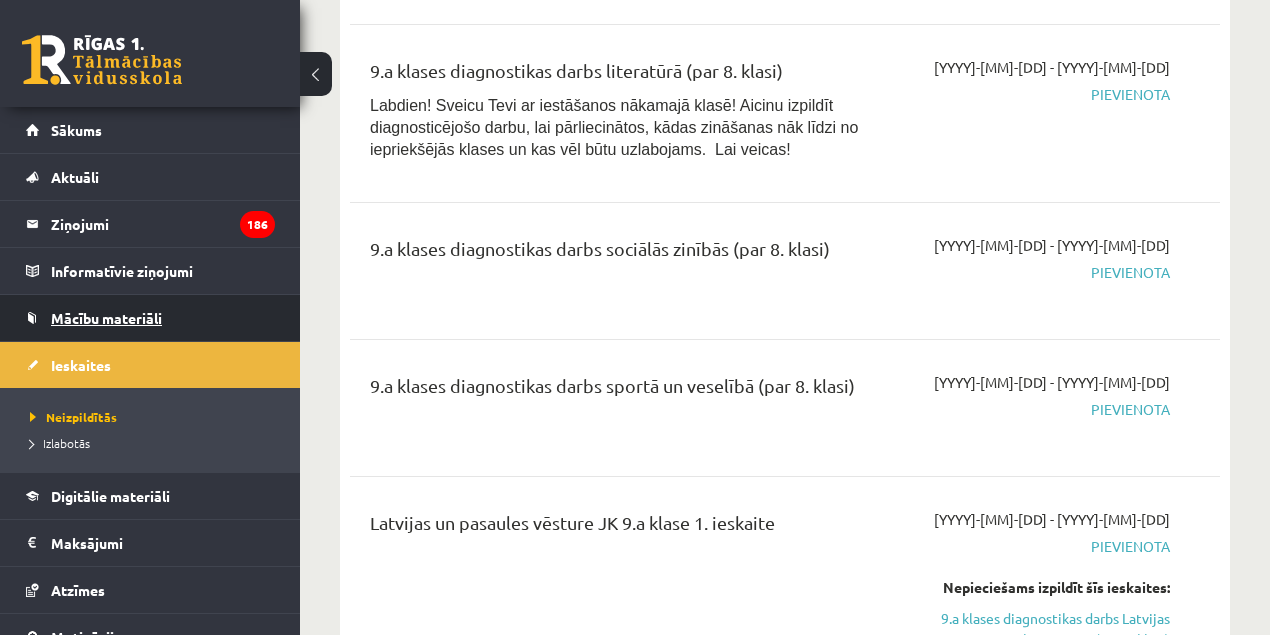click on "Mācību materiāli" at bounding box center [106, 318] 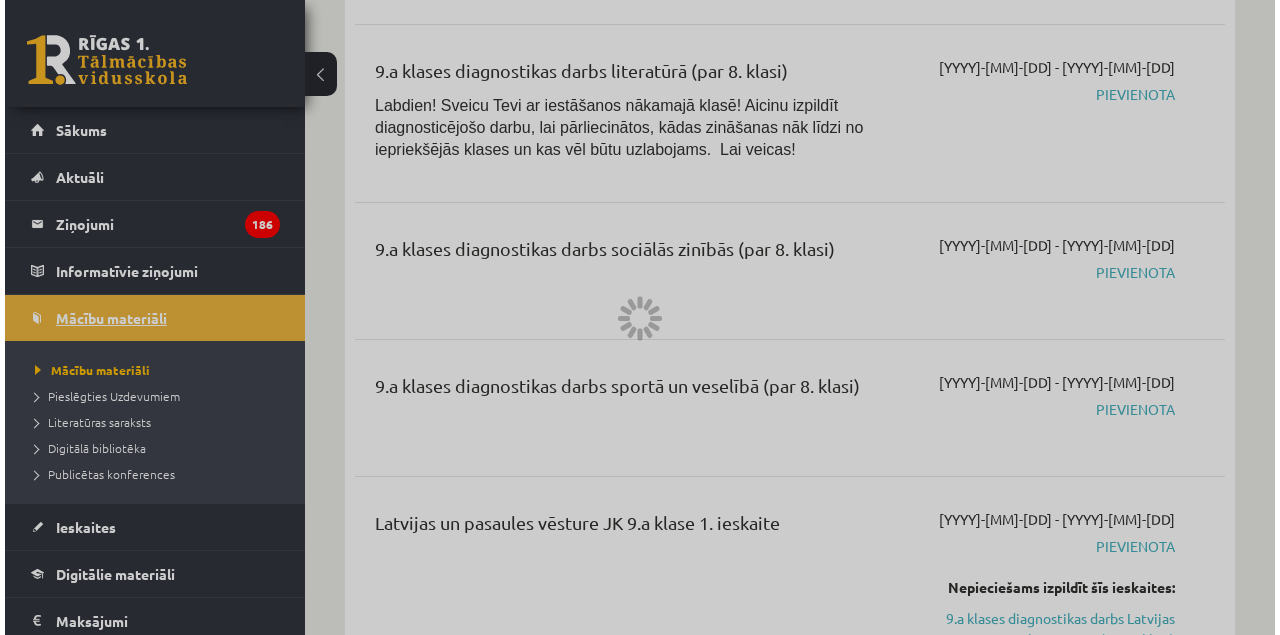 scroll, scrollTop: 0, scrollLeft: 0, axis: both 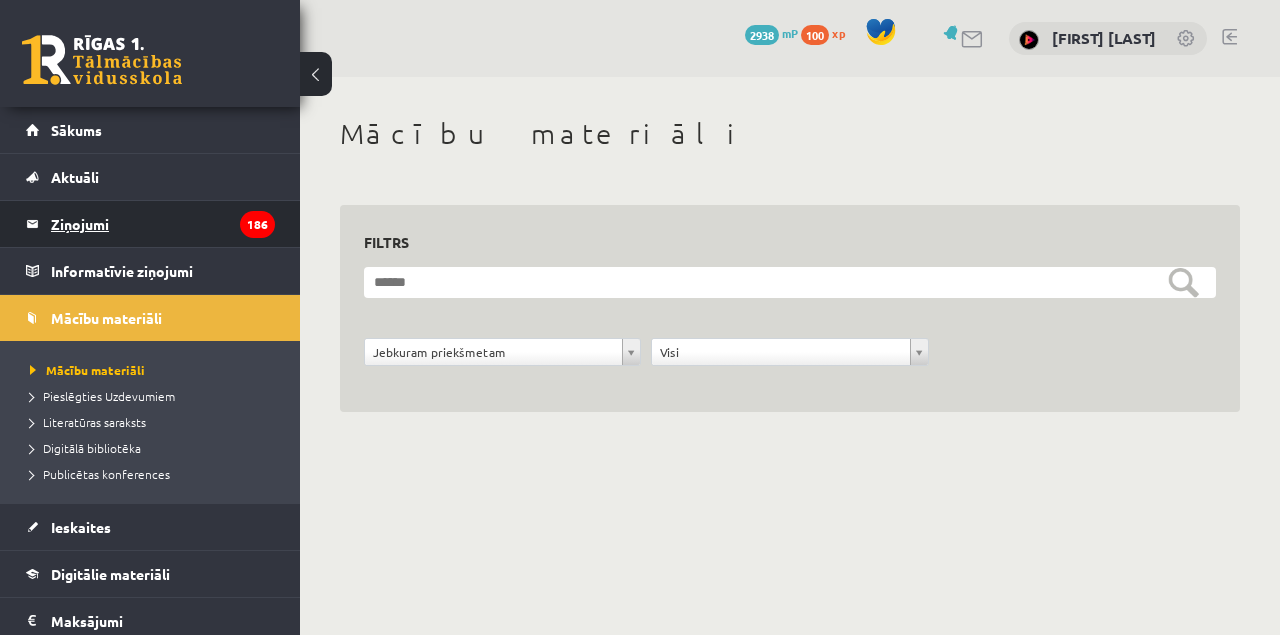 click on "Ziņojumi
186" at bounding box center [163, 224] 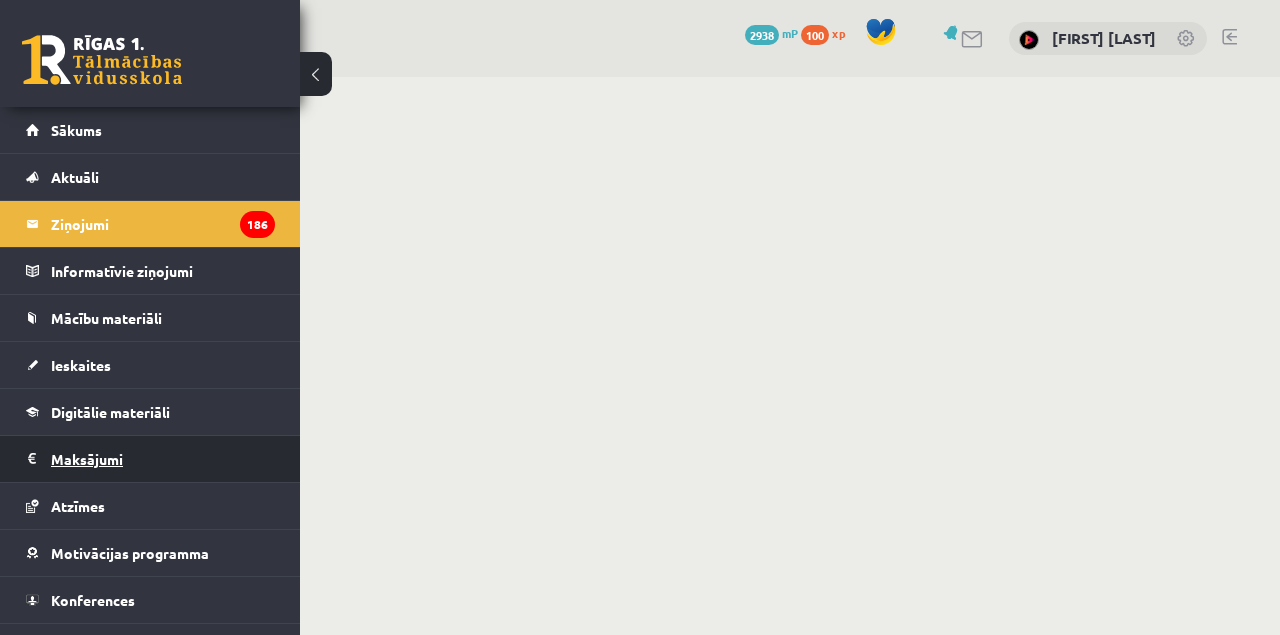 click on "Maksājumi
0" at bounding box center (163, 459) 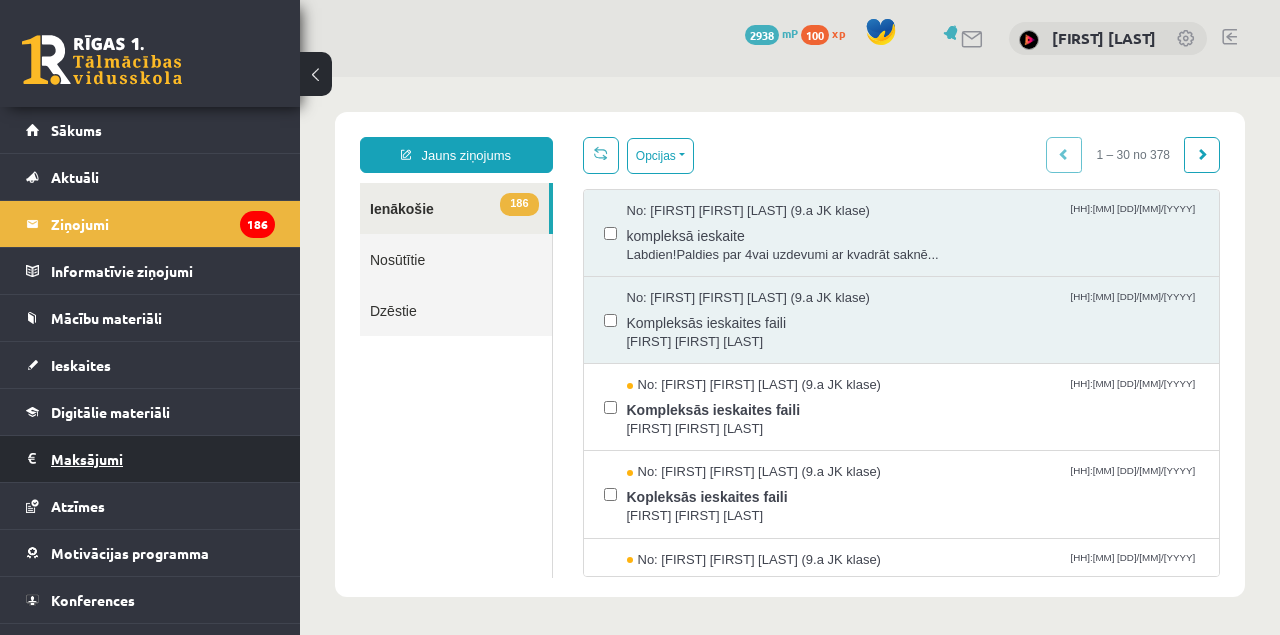 scroll, scrollTop: 0, scrollLeft: 0, axis: both 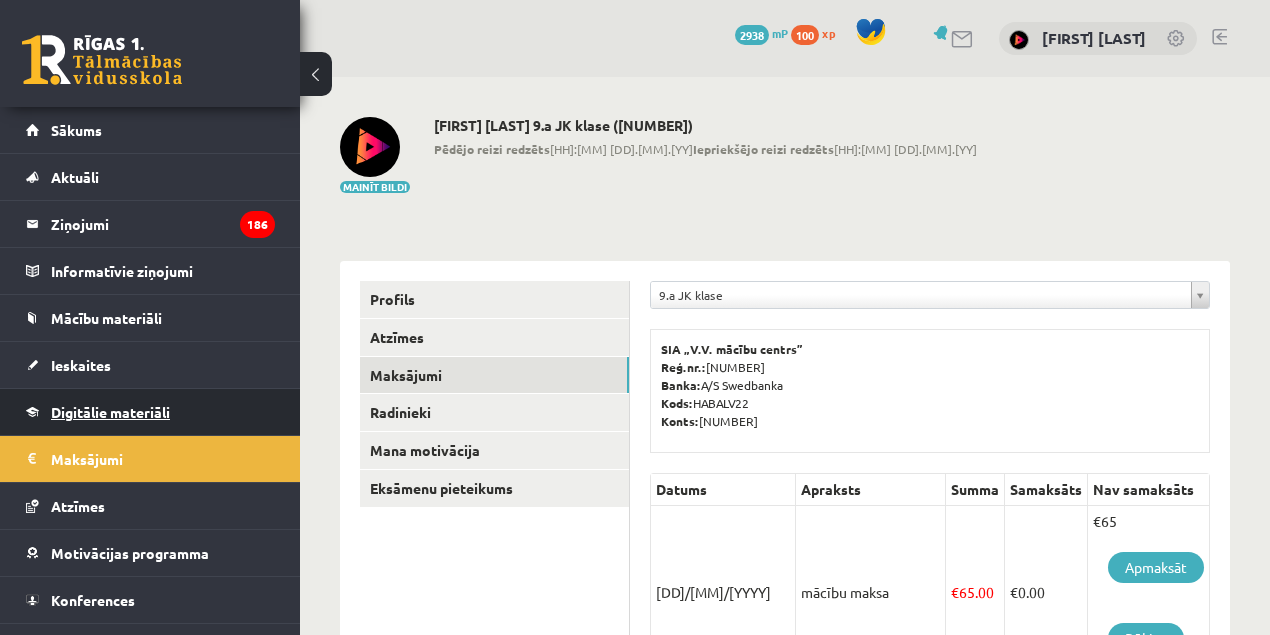 click on "Digitālie materiāli" at bounding box center (110, 412) 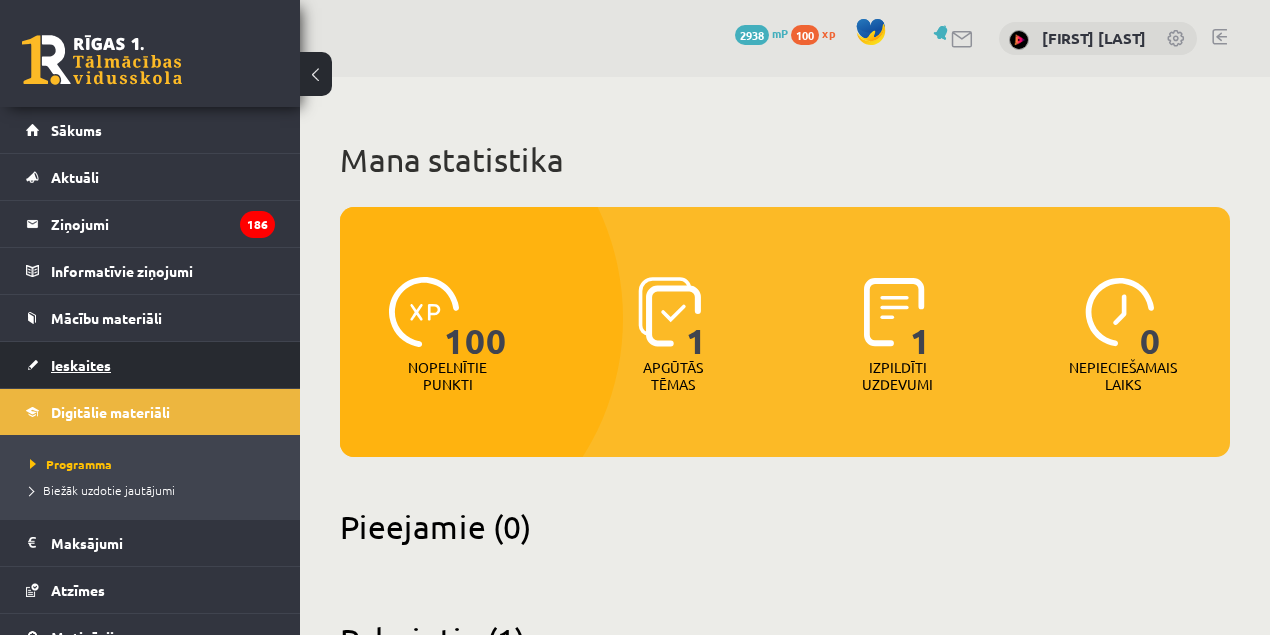 click on "Ieskaites" at bounding box center [81, 365] 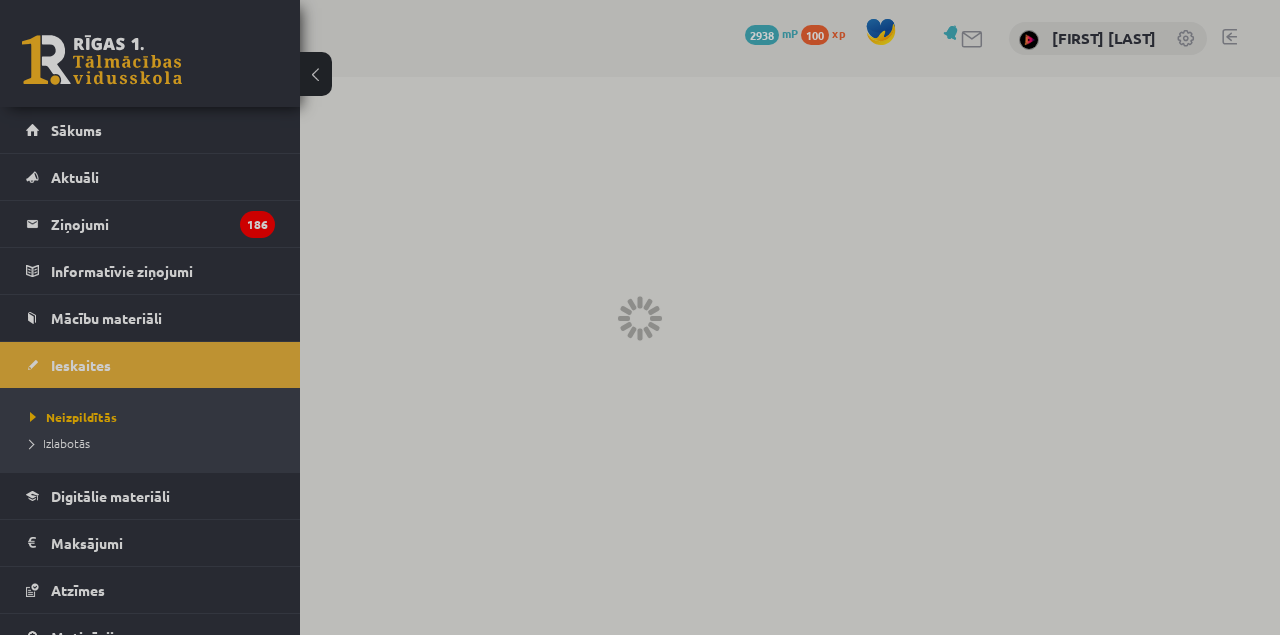 click at bounding box center [640, 317] 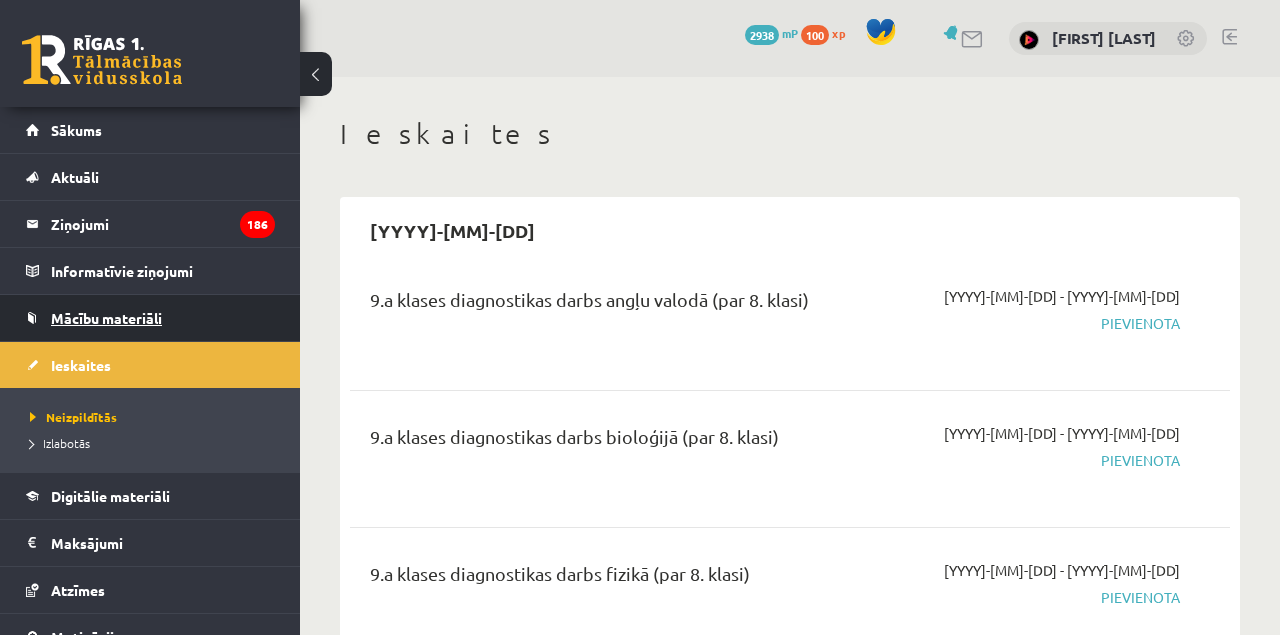 click on "Mācību materiāli" at bounding box center [106, 318] 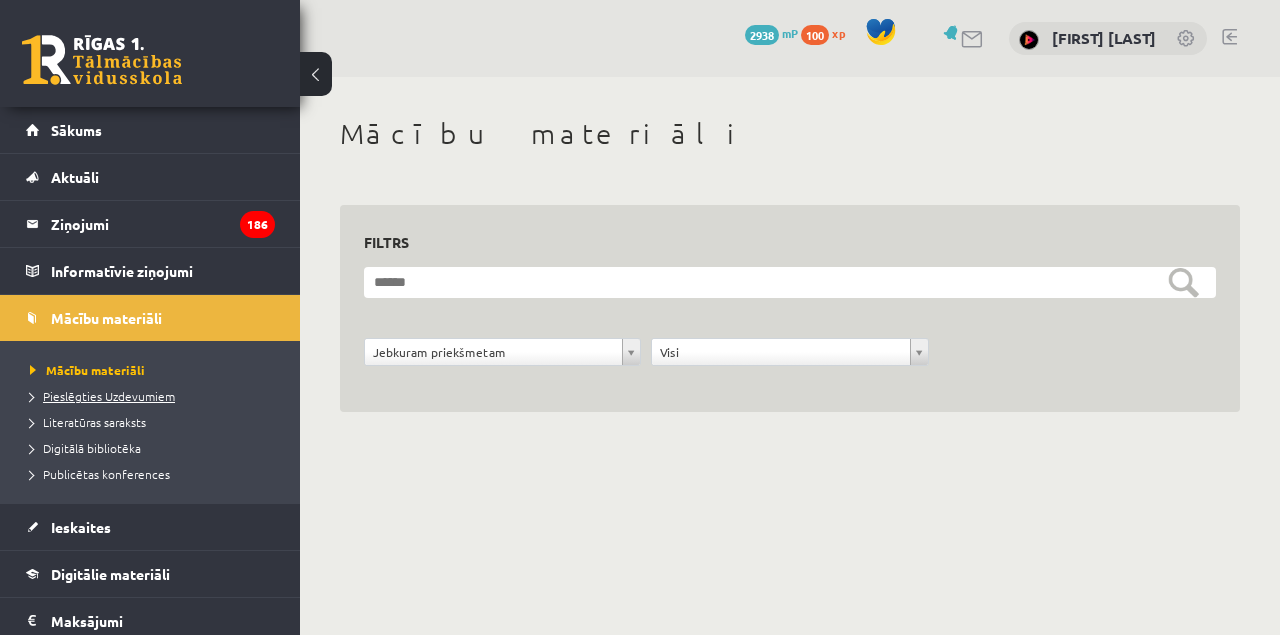 click on "Pieslēgties Uzdevumiem" at bounding box center (102, 396) 